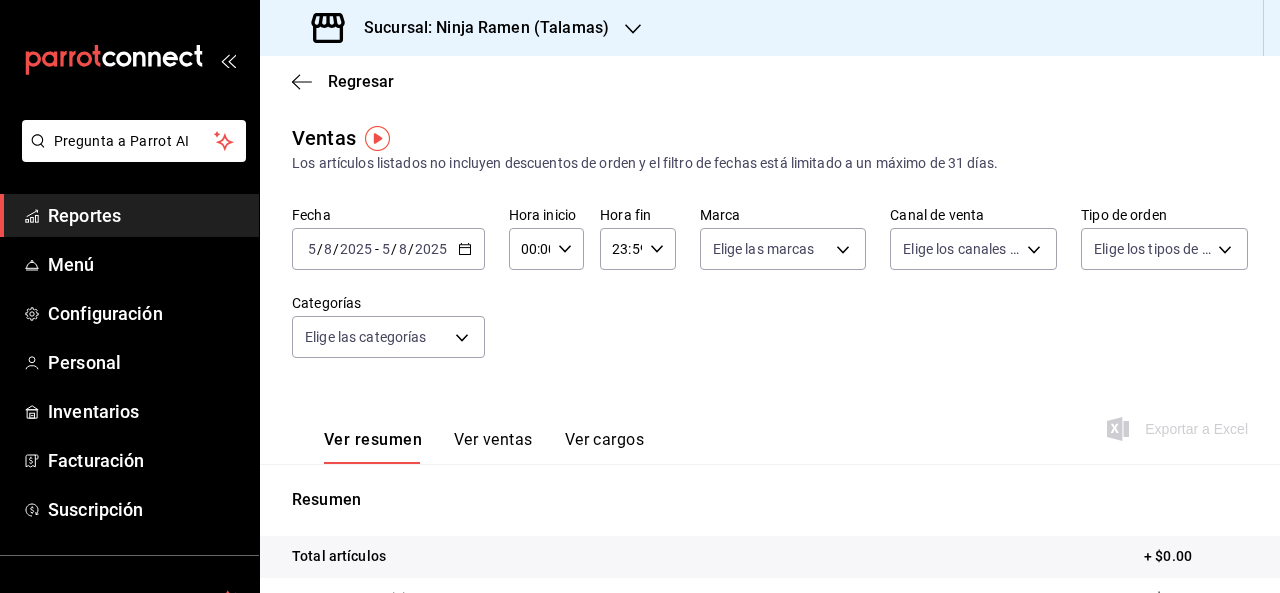 scroll, scrollTop: 0, scrollLeft: 0, axis: both 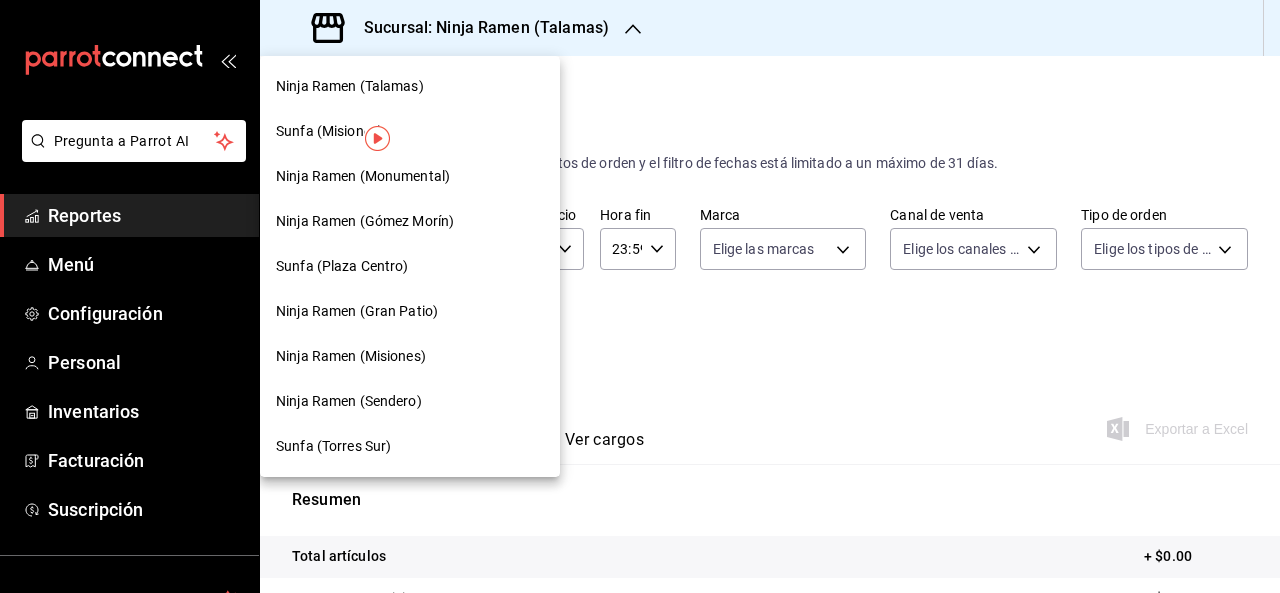 click on "Ninja Ramen (Talamas)" at bounding box center (350, 86) 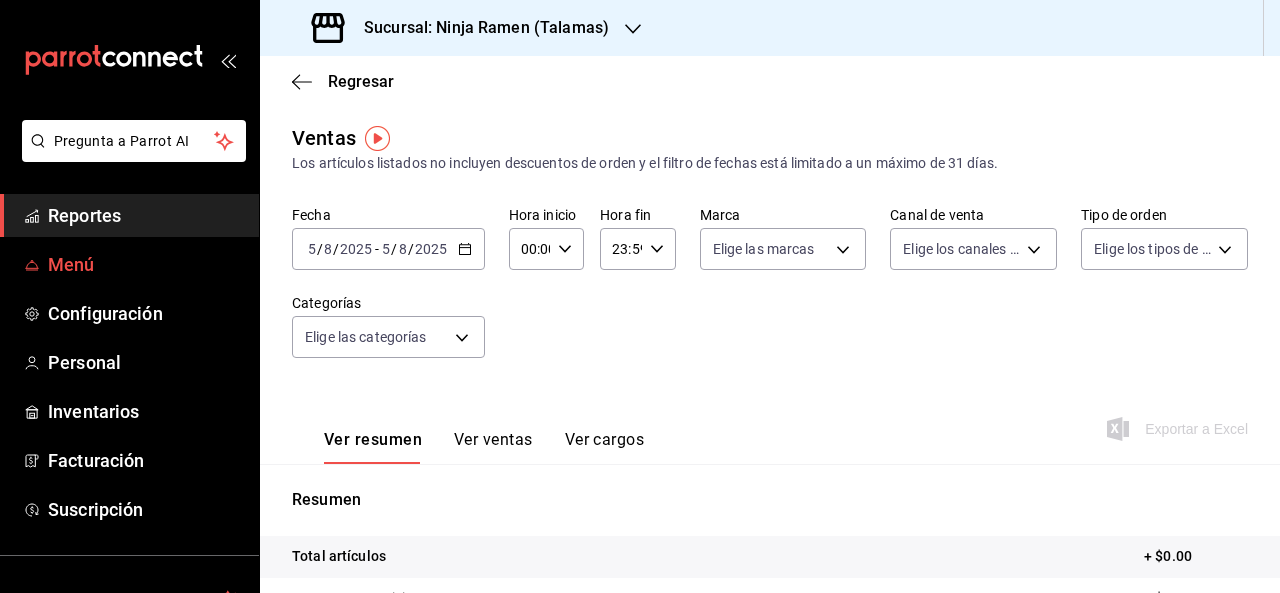 click on "Menú" at bounding box center [145, 264] 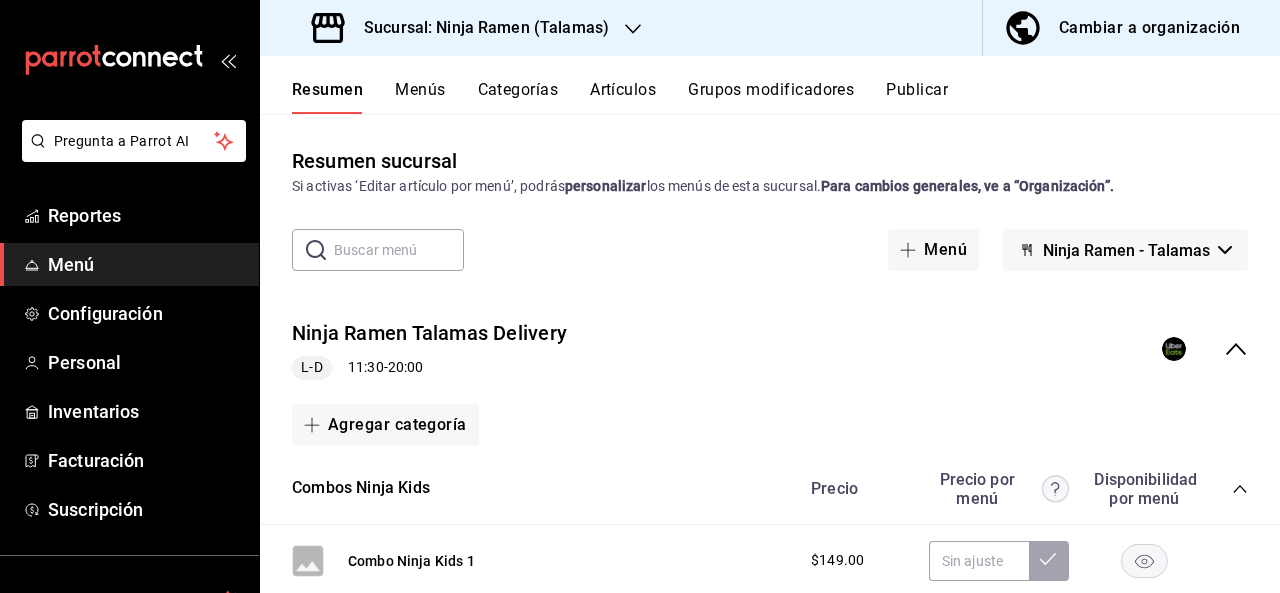 click on "Artículos" at bounding box center (623, 97) 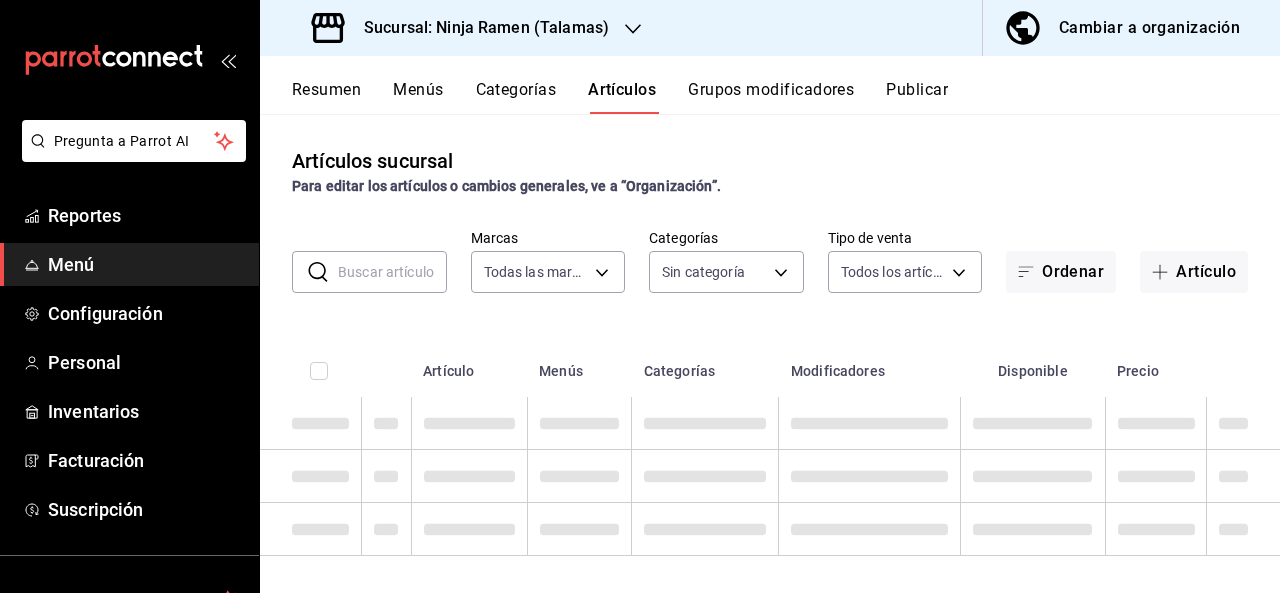 type on "3df17b58-6713-4c64-80bc-85e39972cf17" 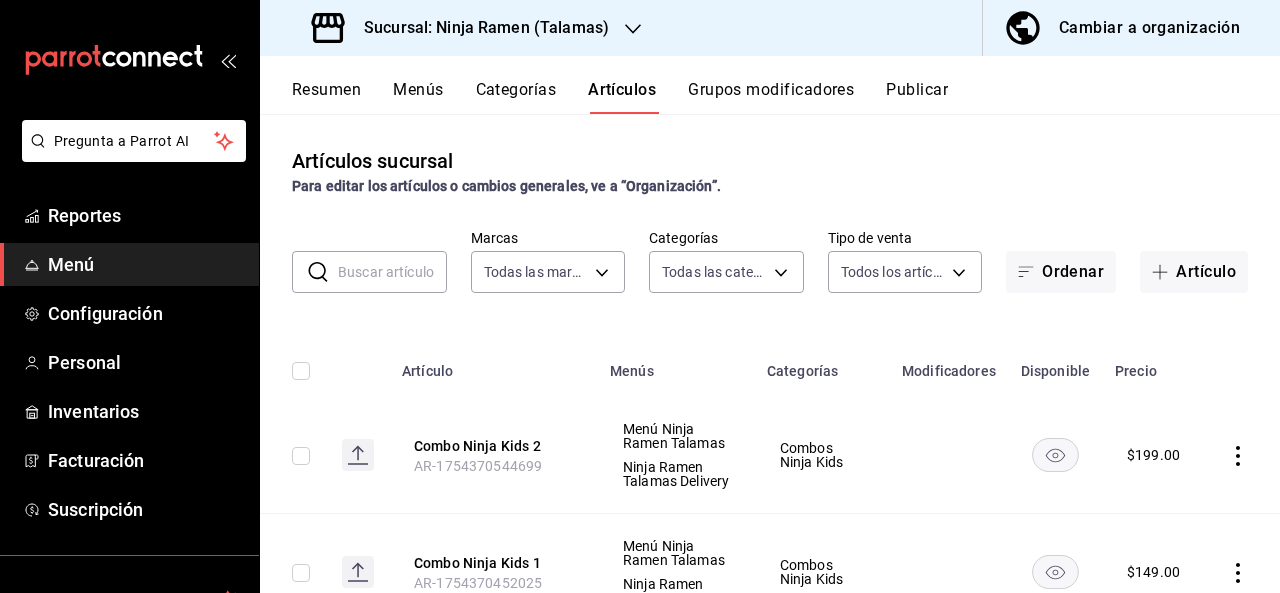 type on "[UUID],[UUID],[UUID],[UUID],[UUID],[UUID],[UUID],[UUID],[UUID],[UUID],[UUID],[UUID],[UUID],[UUID],[UUID]" 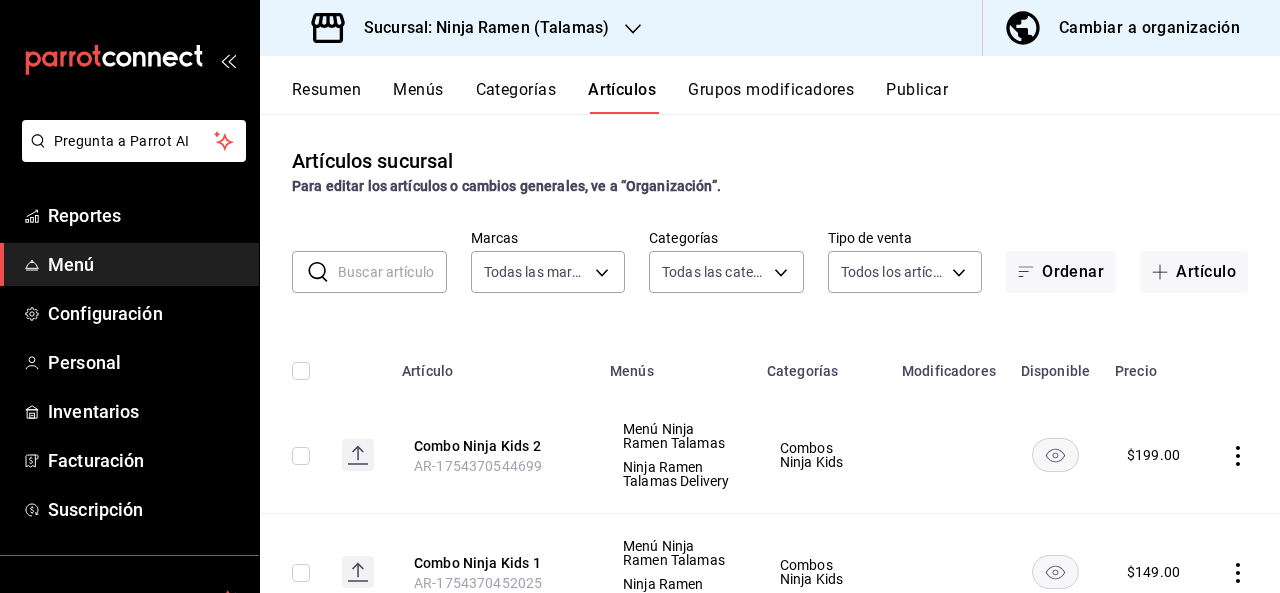 click on "Sucursal: Ninja Ramen (Talamas)" at bounding box center [478, 28] 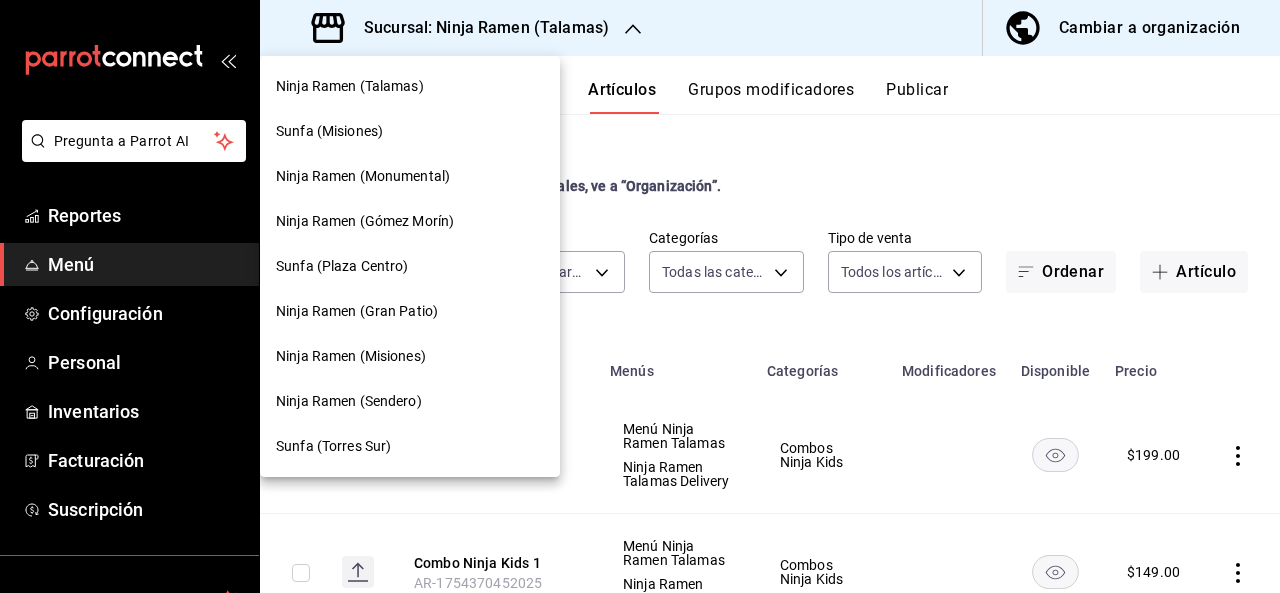 click on "Ninja Ramen (Monumental)" at bounding box center [363, 176] 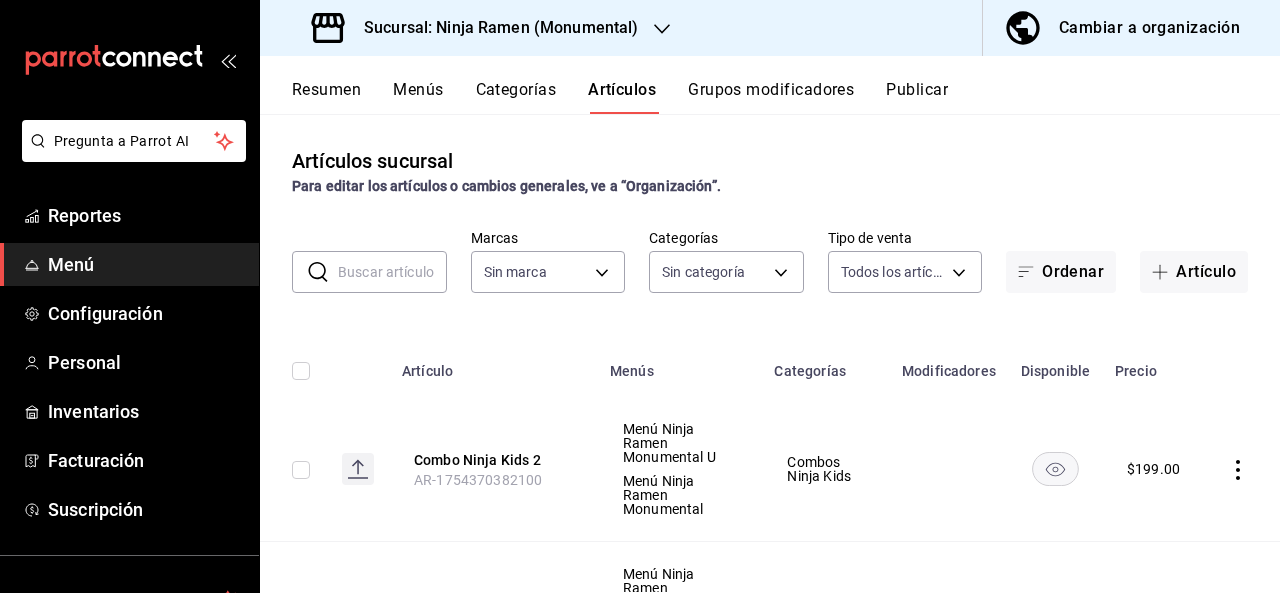 type on "941a7ee8-c1b6-44d2-a910-c29d9c83c70c" 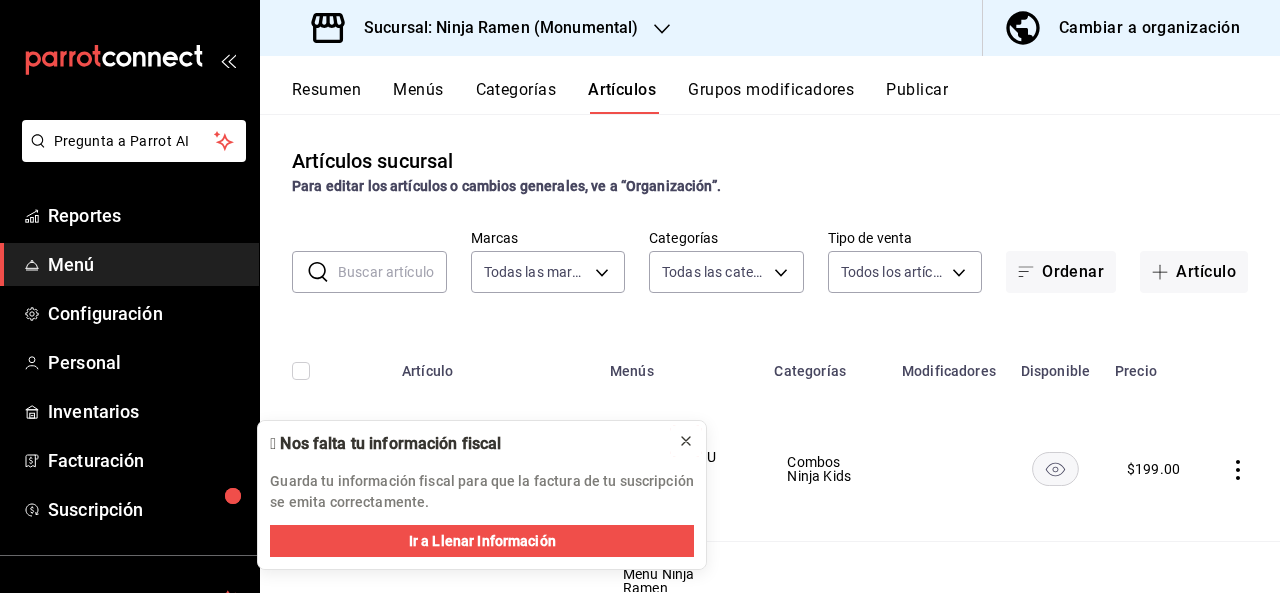 click 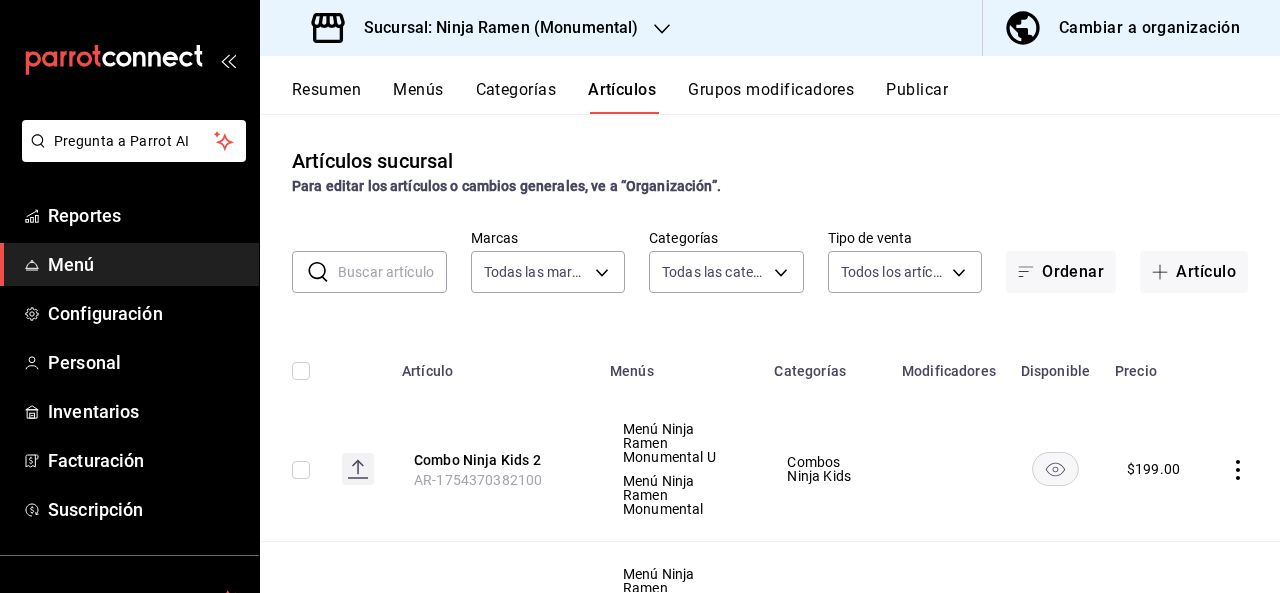 click on "Sucursal: Ninja Ramen (Monumental)" at bounding box center [493, 28] 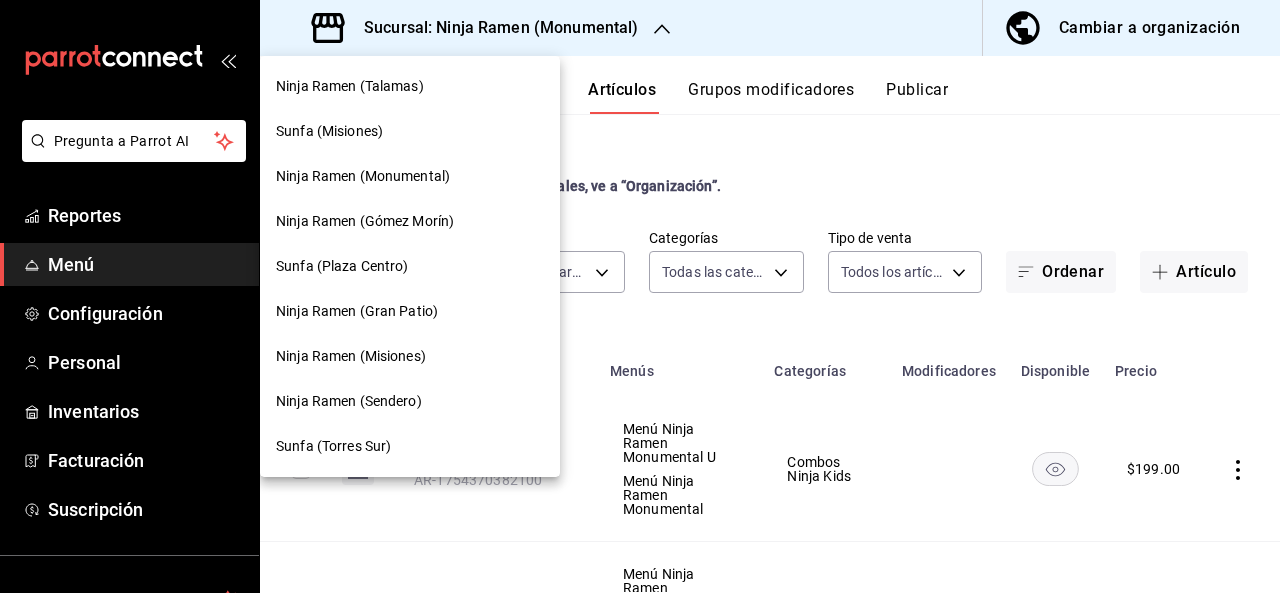 click on "Ninja Ramen (Gran Patio)" at bounding box center [357, 311] 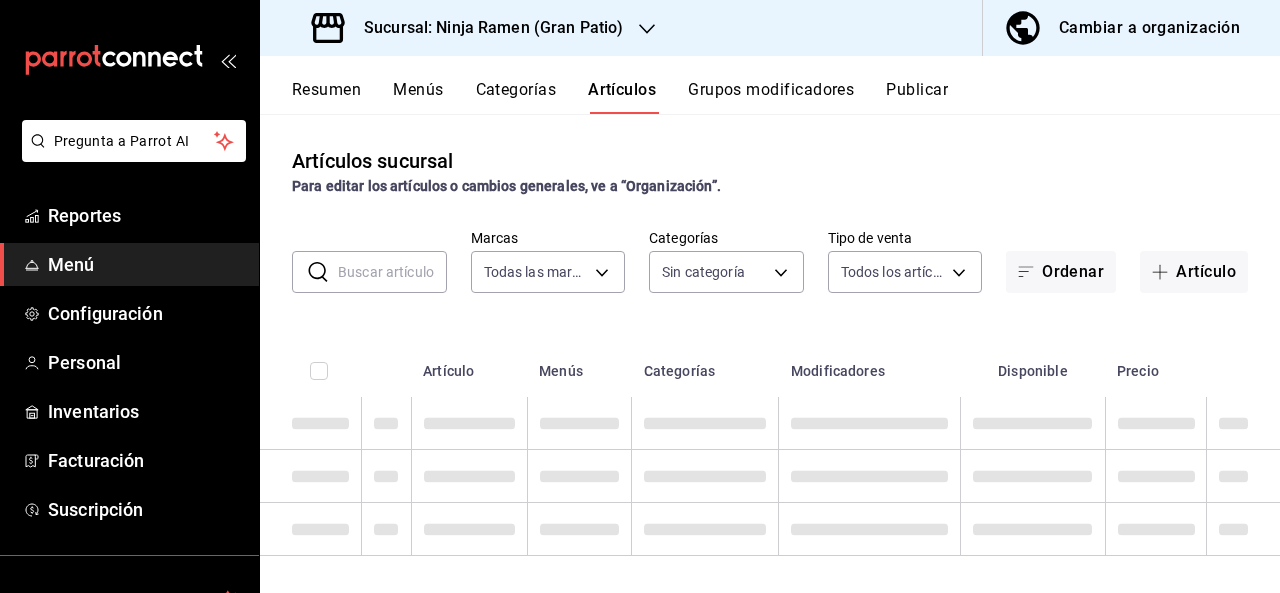 type on "0d3d54d2-317b-4c12-8240-5af3502e9e0c" 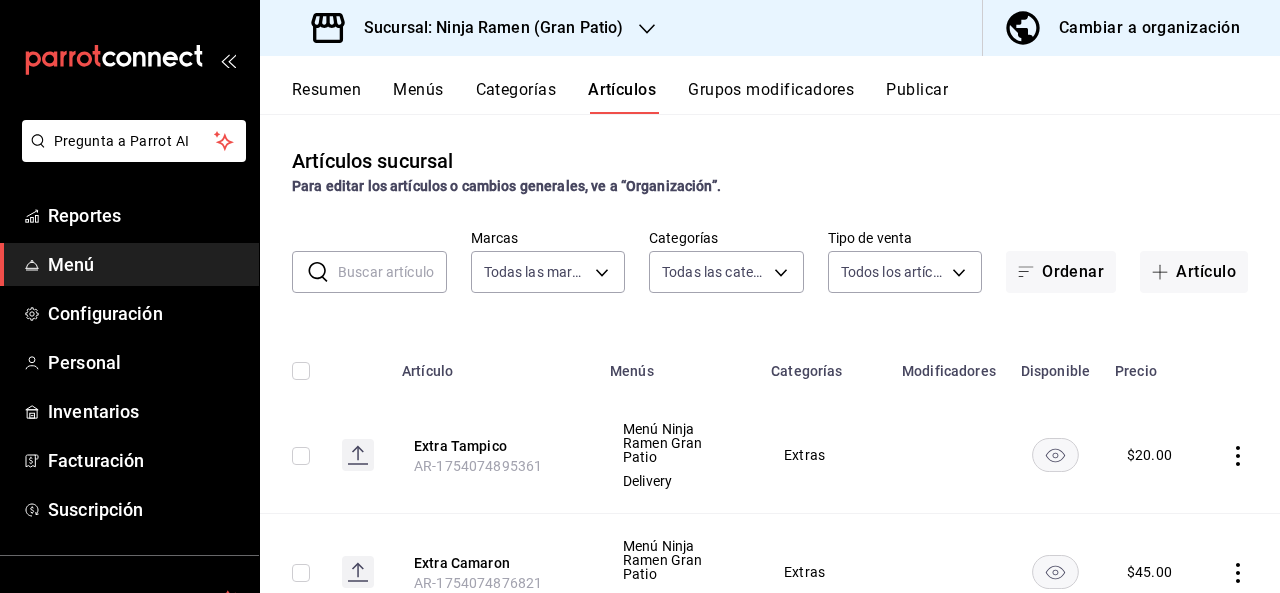 type on "[UUID],[UUID],[UUID],[UUID],[UUID],[UUID],[UUID],[UUID],[UUID],[UUID],[UUID],[UUID],[UUID],[UUID],[UUID]" 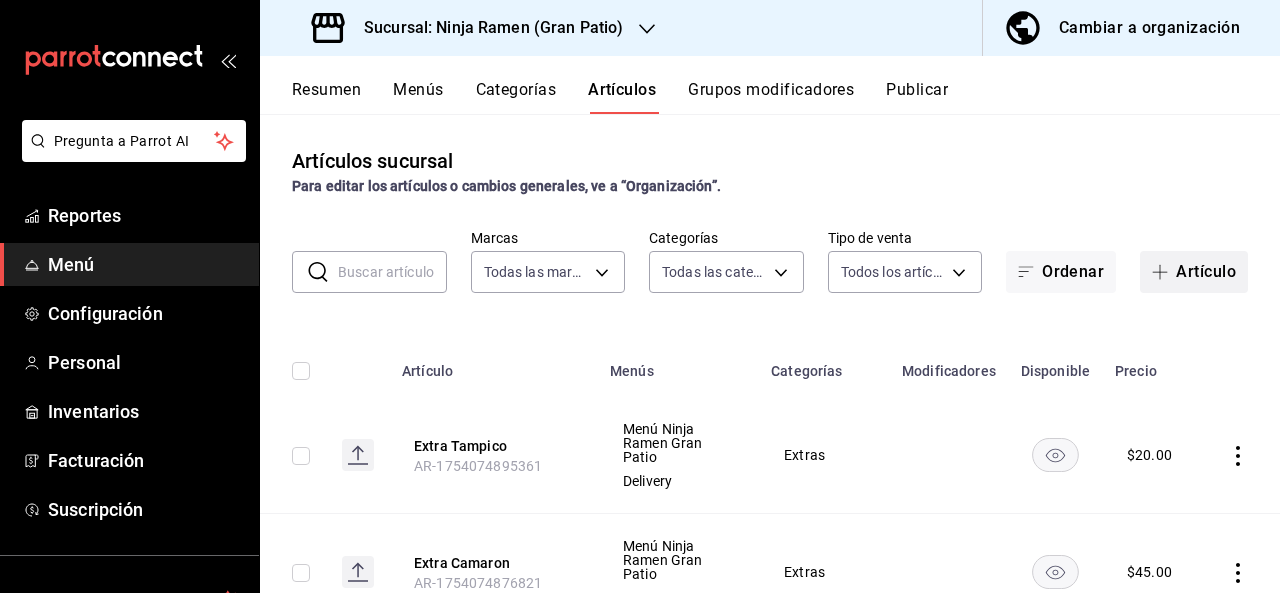 click on "Artículo" at bounding box center [1194, 272] 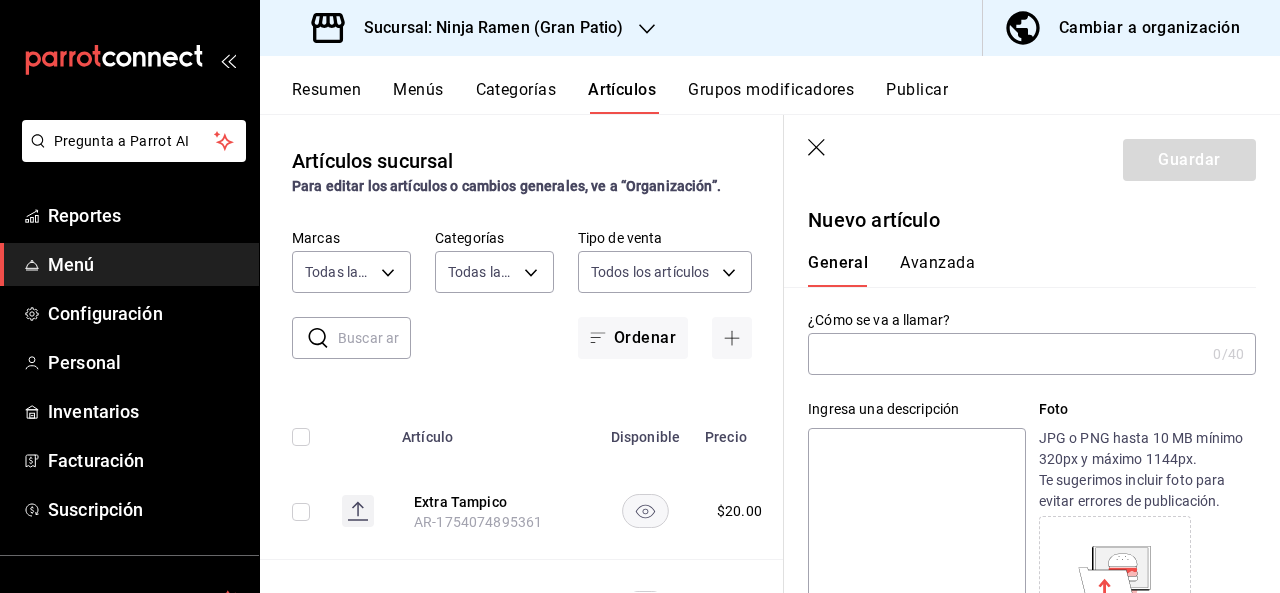 click at bounding box center [1006, 354] 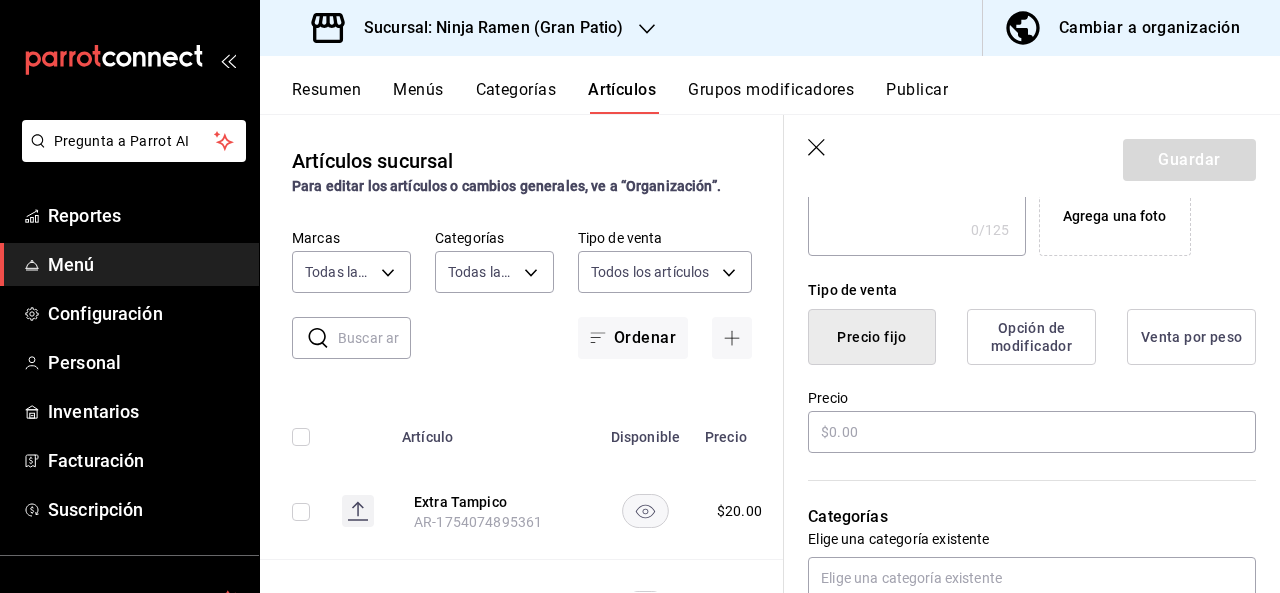 scroll, scrollTop: 556, scrollLeft: 0, axis: vertical 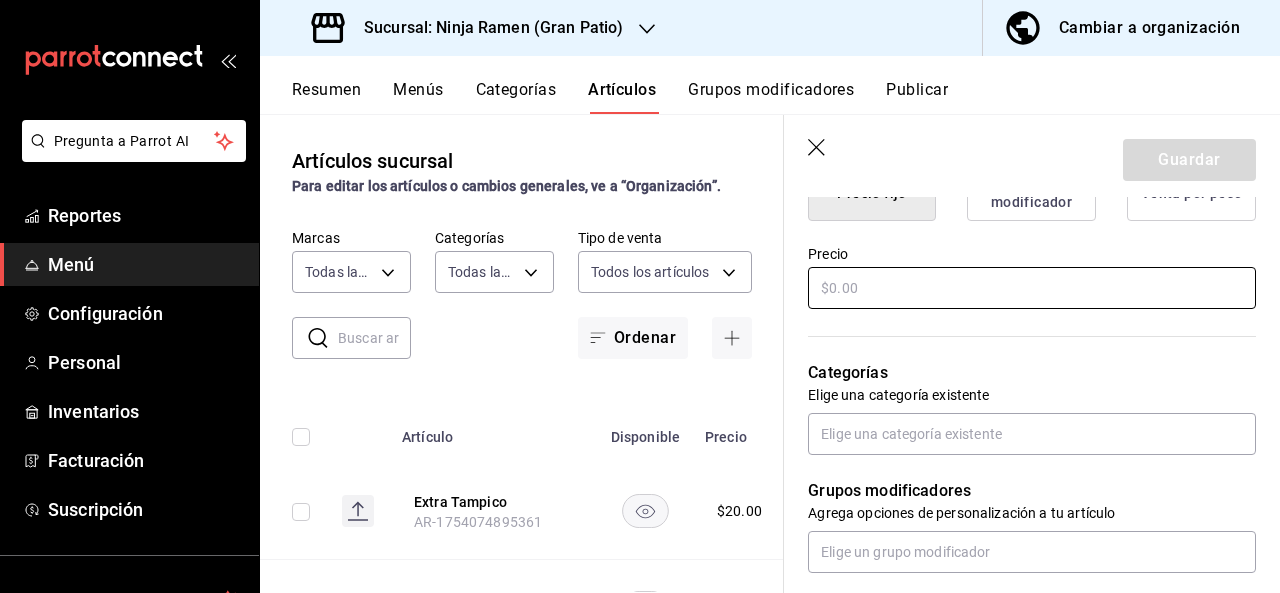 type on "Combo Ninja Kids 1" 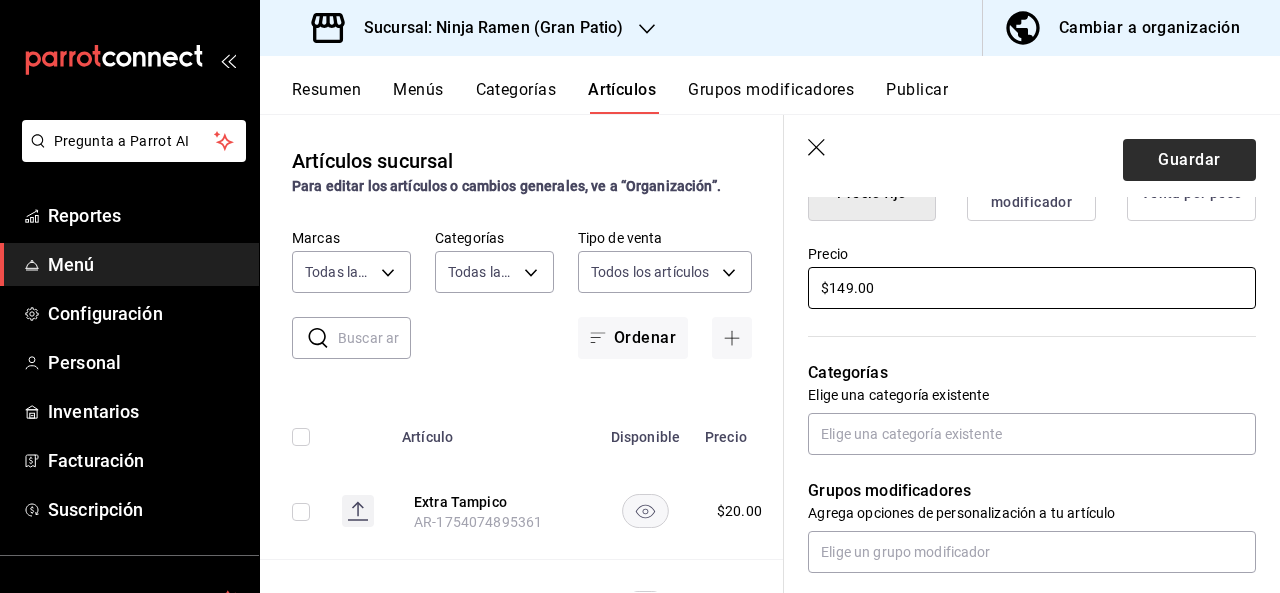 type on "$149.00" 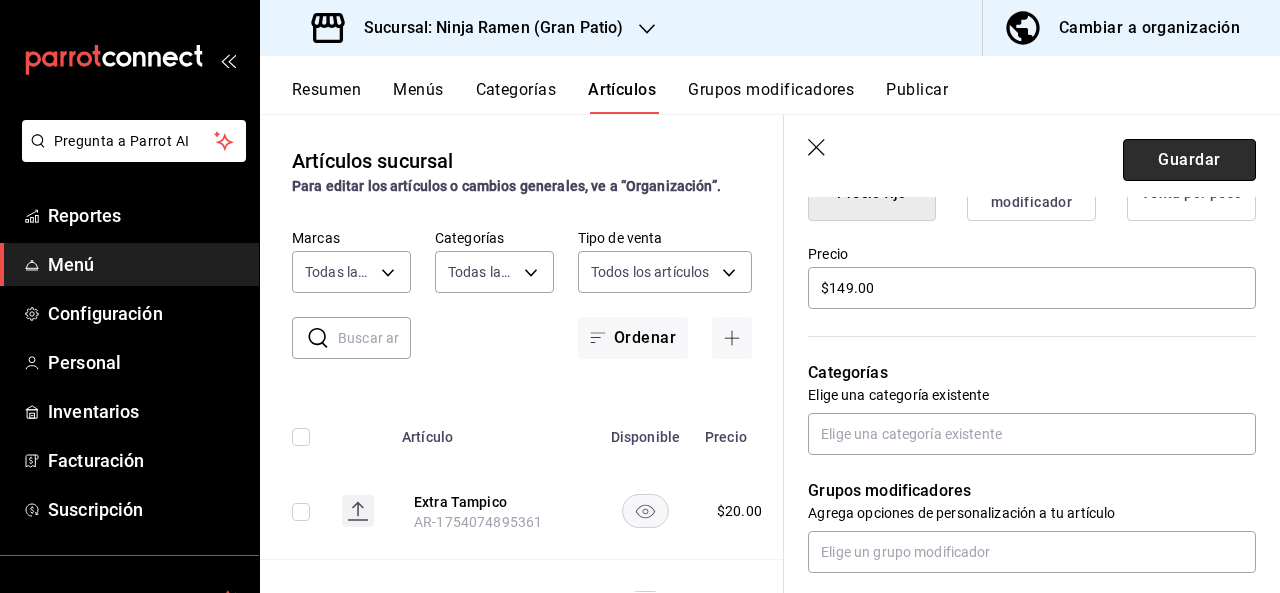 click on "Guardar" at bounding box center (1189, 160) 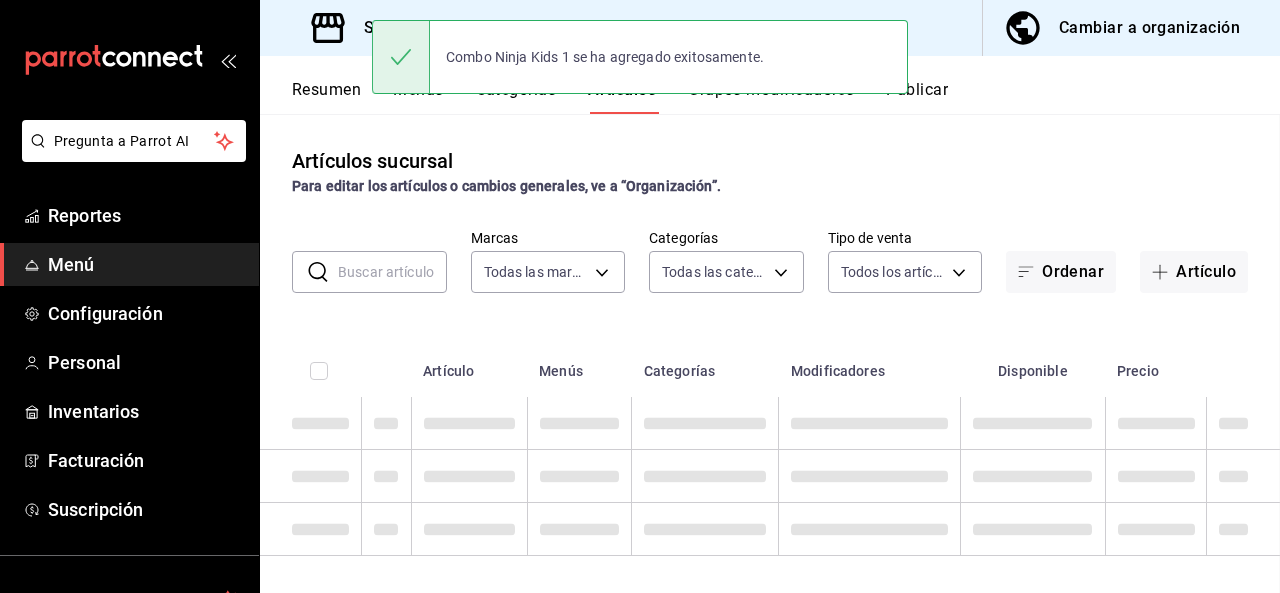scroll, scrollTop: 0, scrollLeft: 0, axis: both 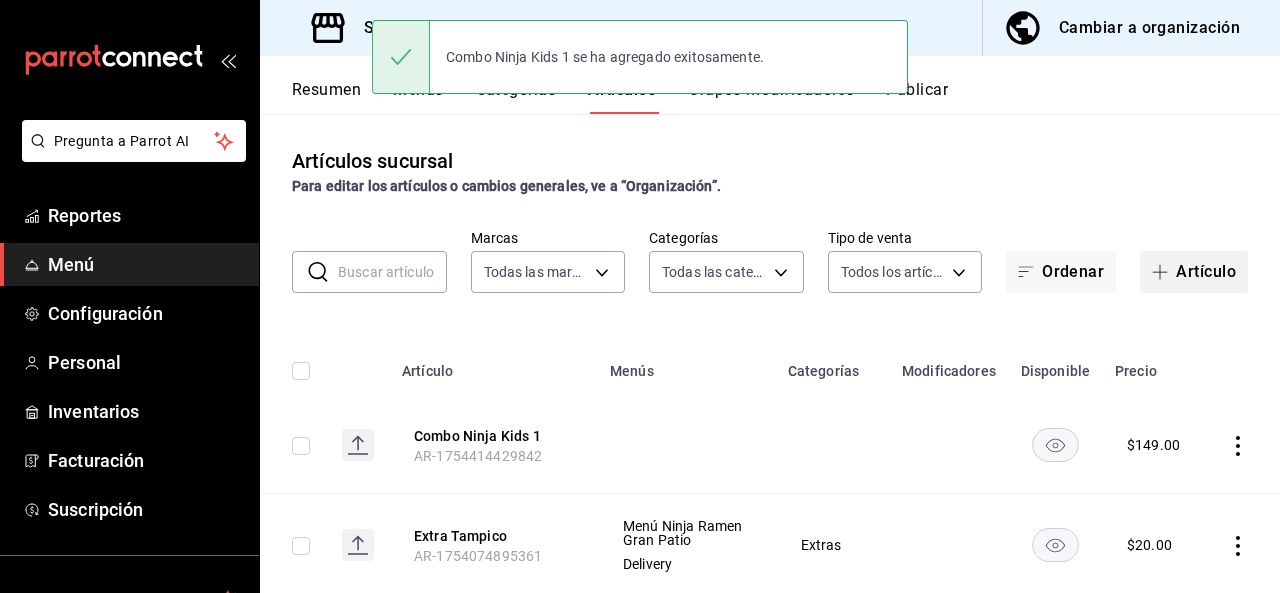 click on "Artículo" at bounding box center [1194, 272] 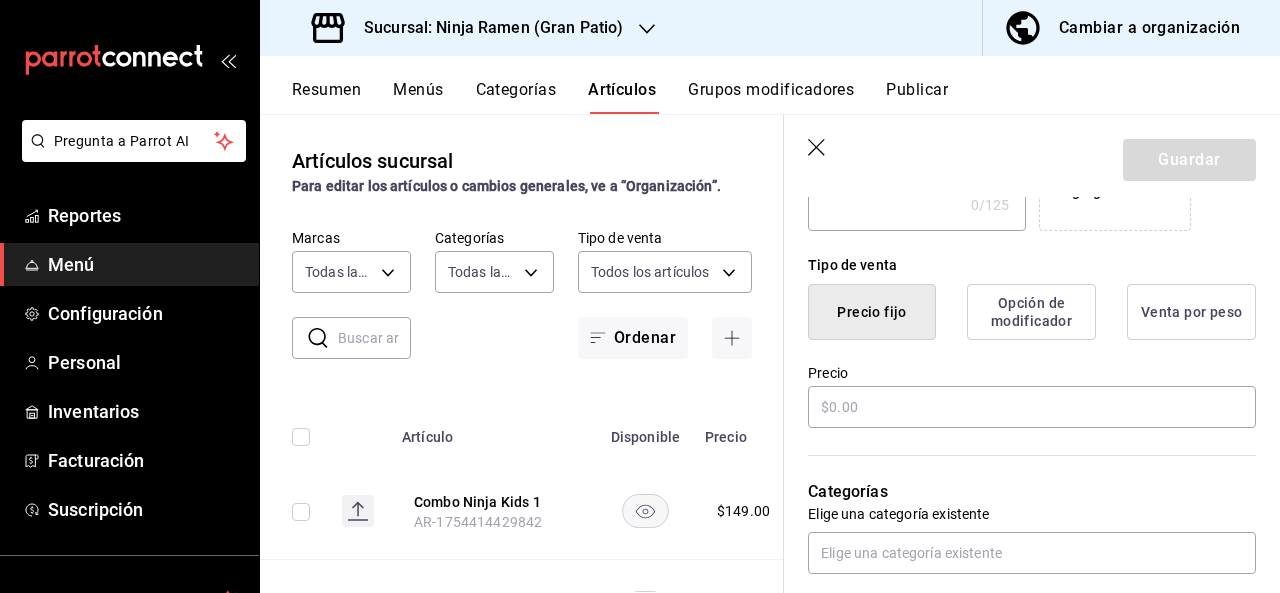scroll, scrollTop: 442, scrollLeft: 0, axis: vertical 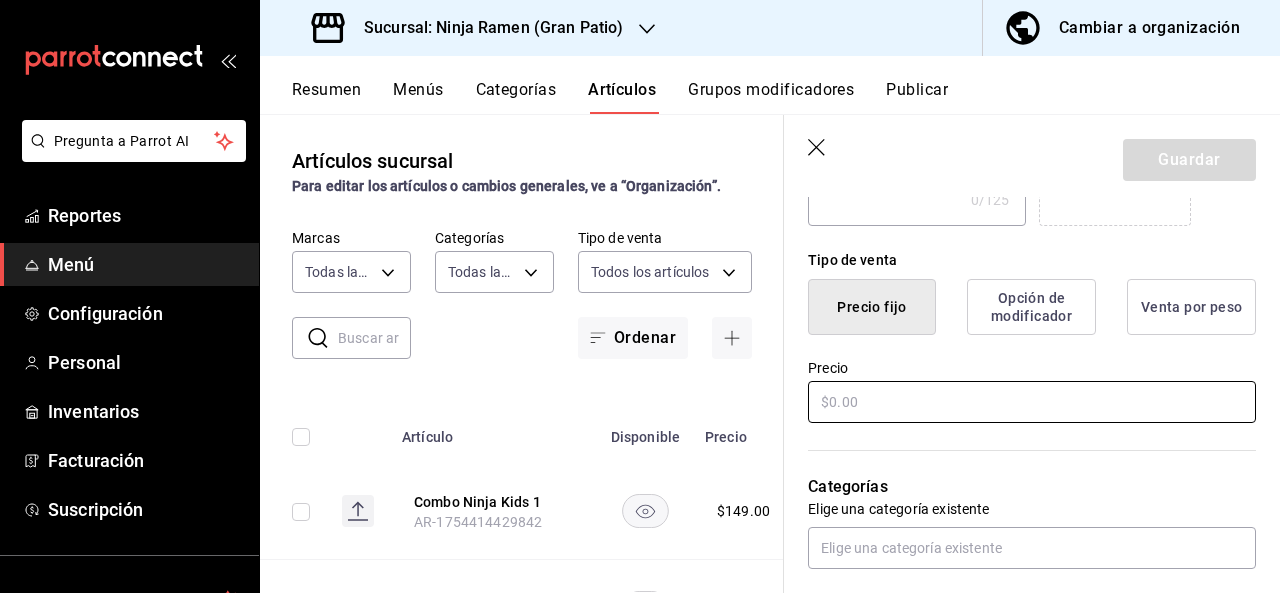 type on "Combo Ninja Kids 2" 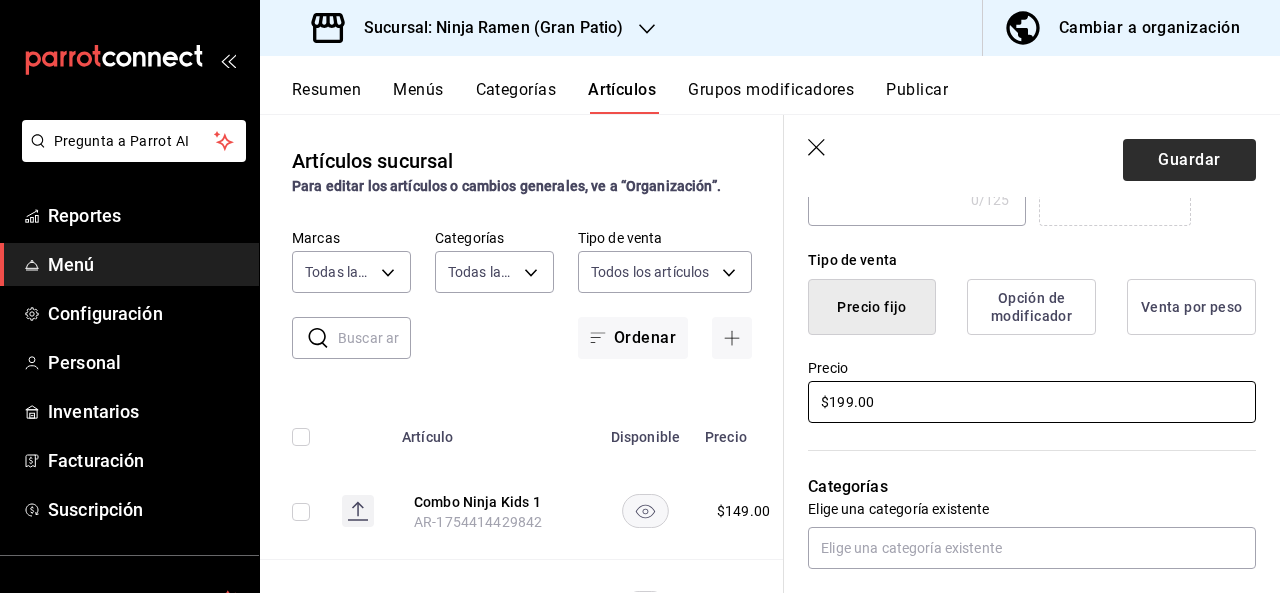 type on "$199.00" 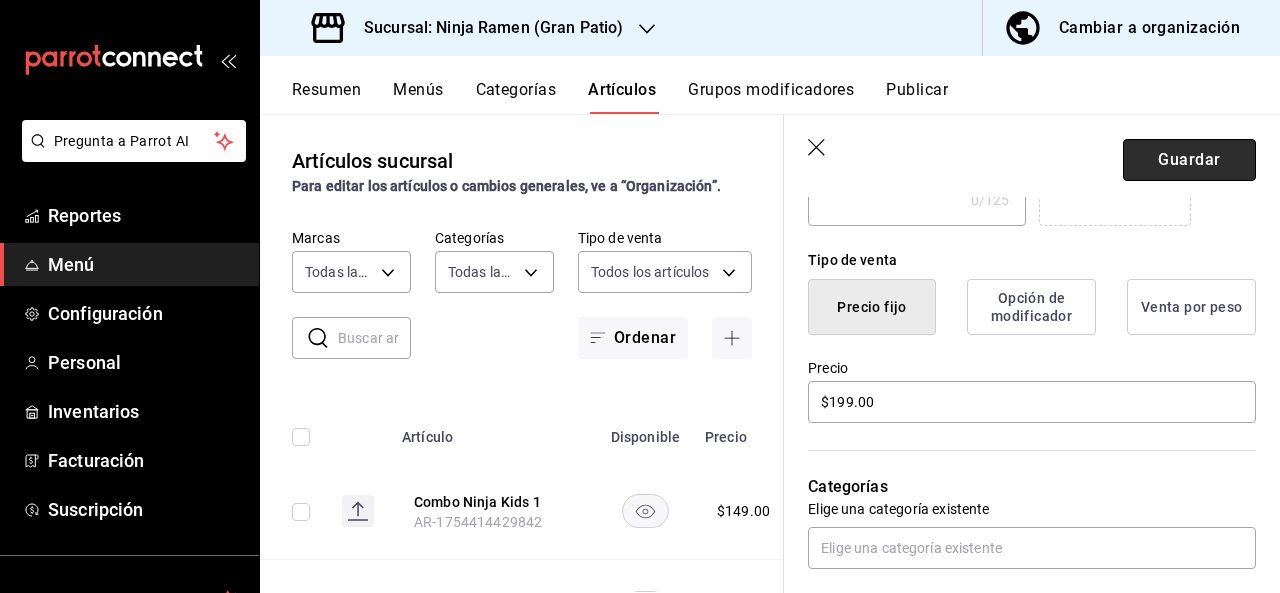 click on "Guardar" at bounding box center (1189, 160) 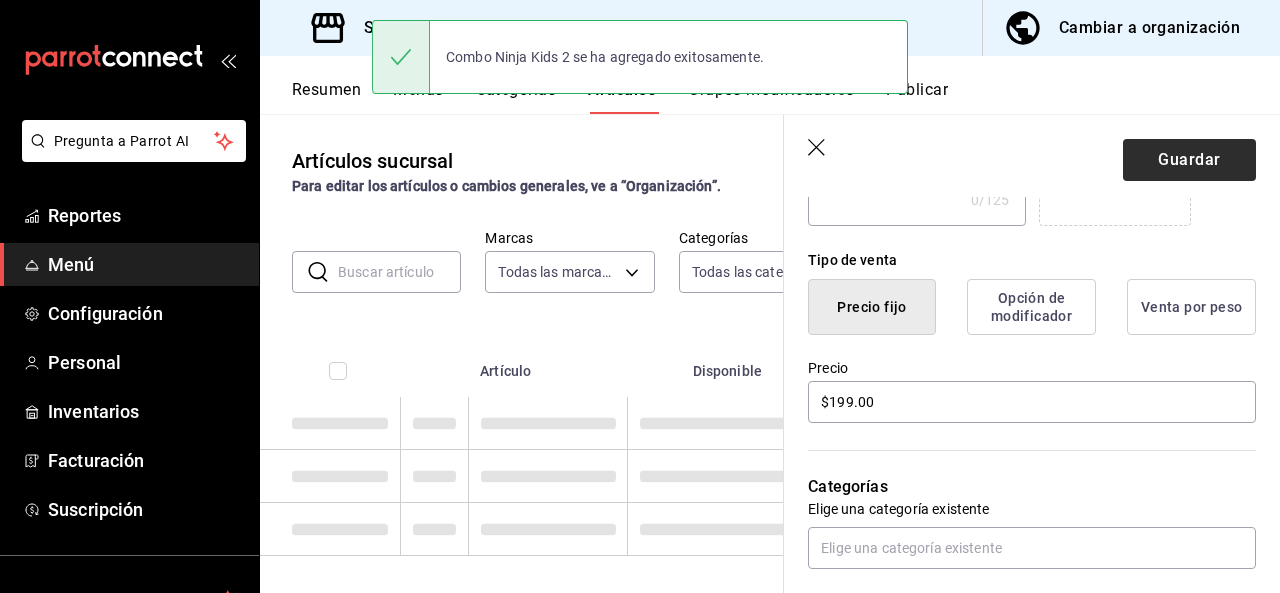 scroll, scrollTop: 0, scrollLeft: 0, axis: both 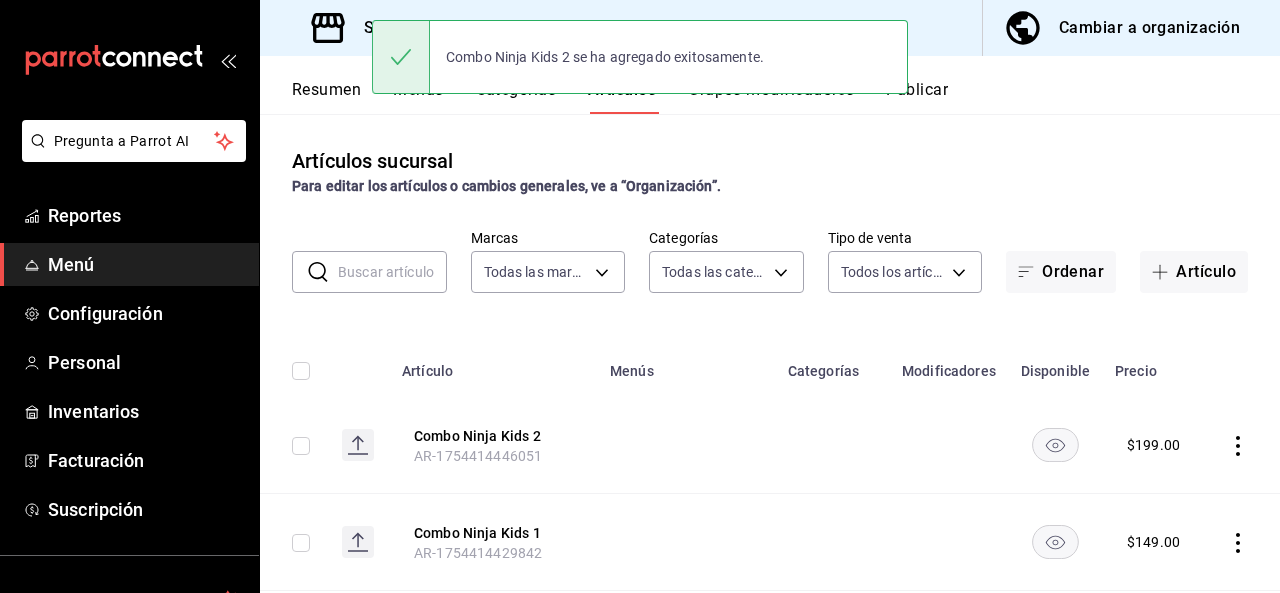 click on "Combo Ninja Kids 2 se ha agregado exitosamente." at bounding box center (640, 57) 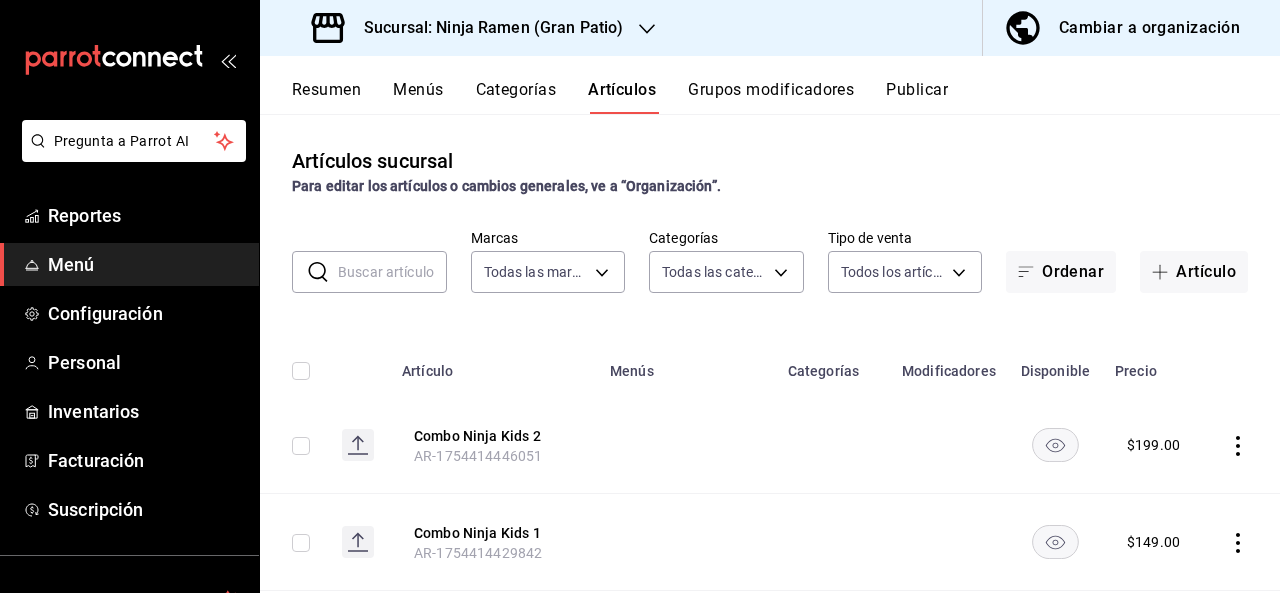 click on "Combo Ninja Kids 2 se ha agregado exitosamente." at bounding box center (640, 57) 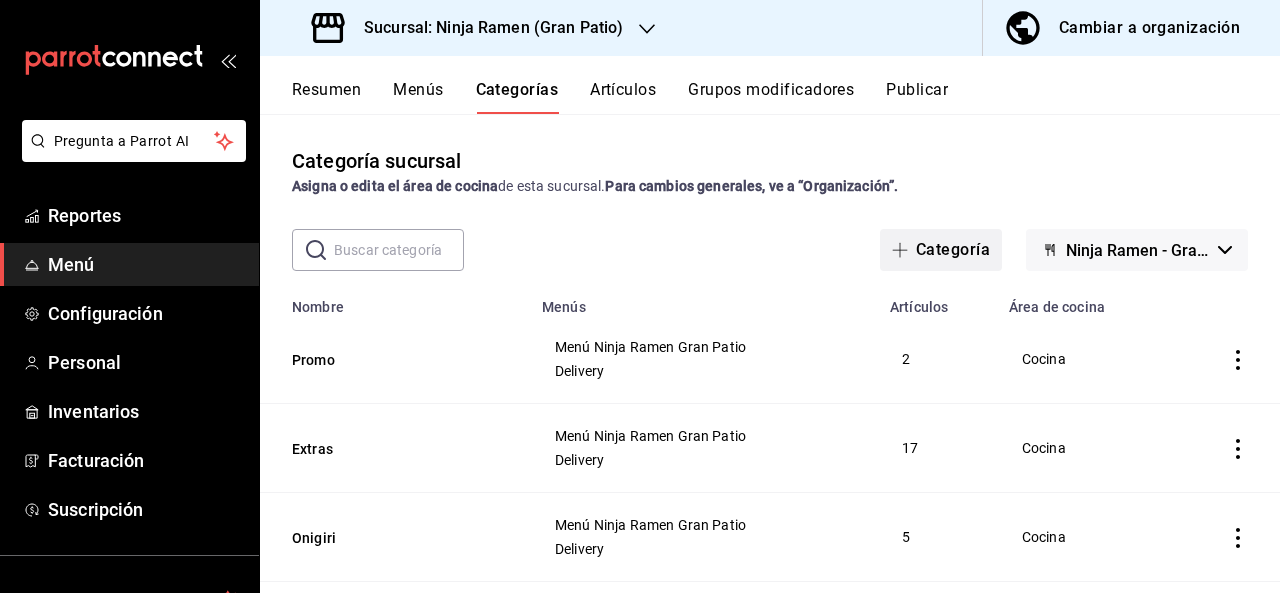 click on "Categoría" at bounding box center [941, 250] 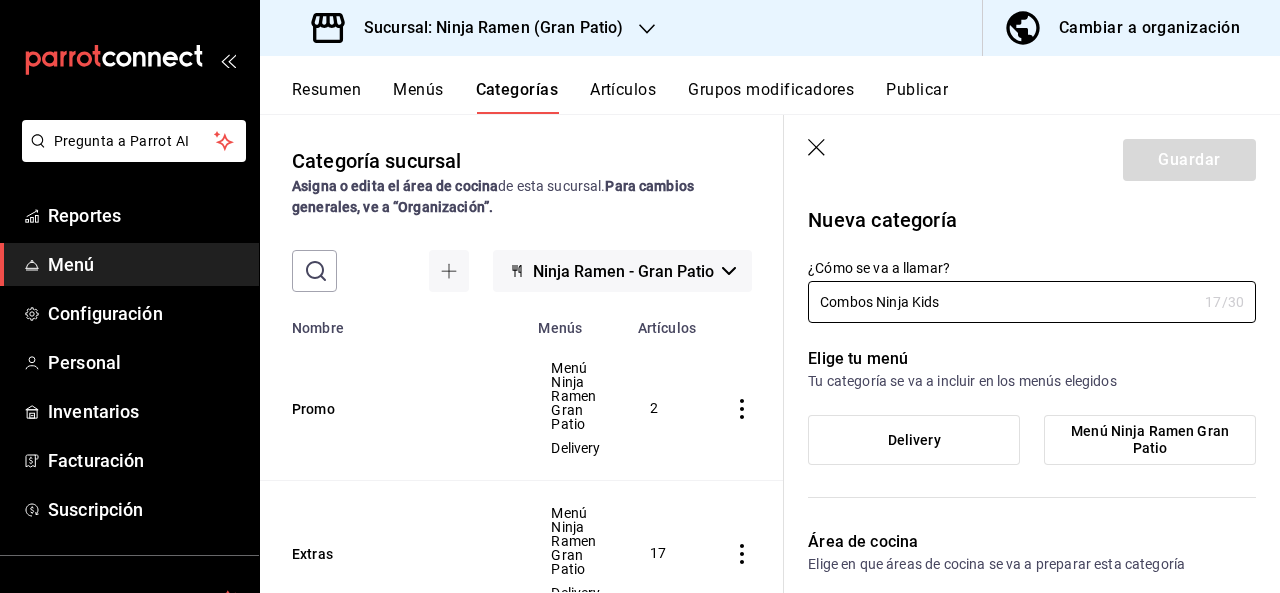 type on "Combos Ninja Kids" 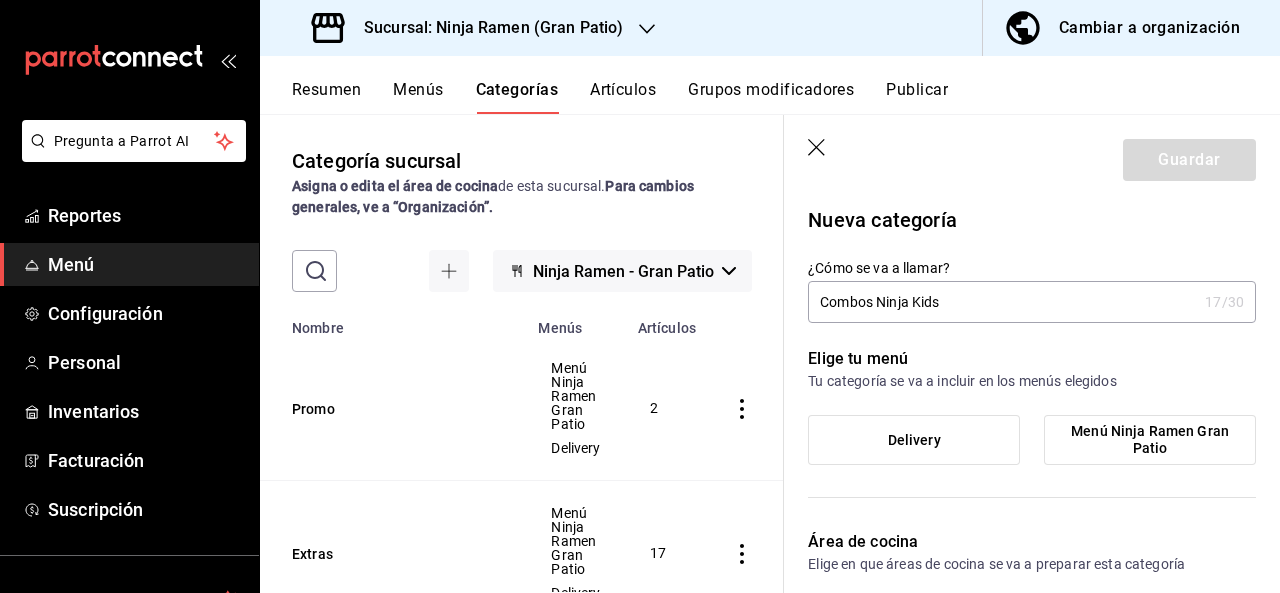 click on "Menú Ninja Ramen Gran Patio" at bounding box center (1150, 440) 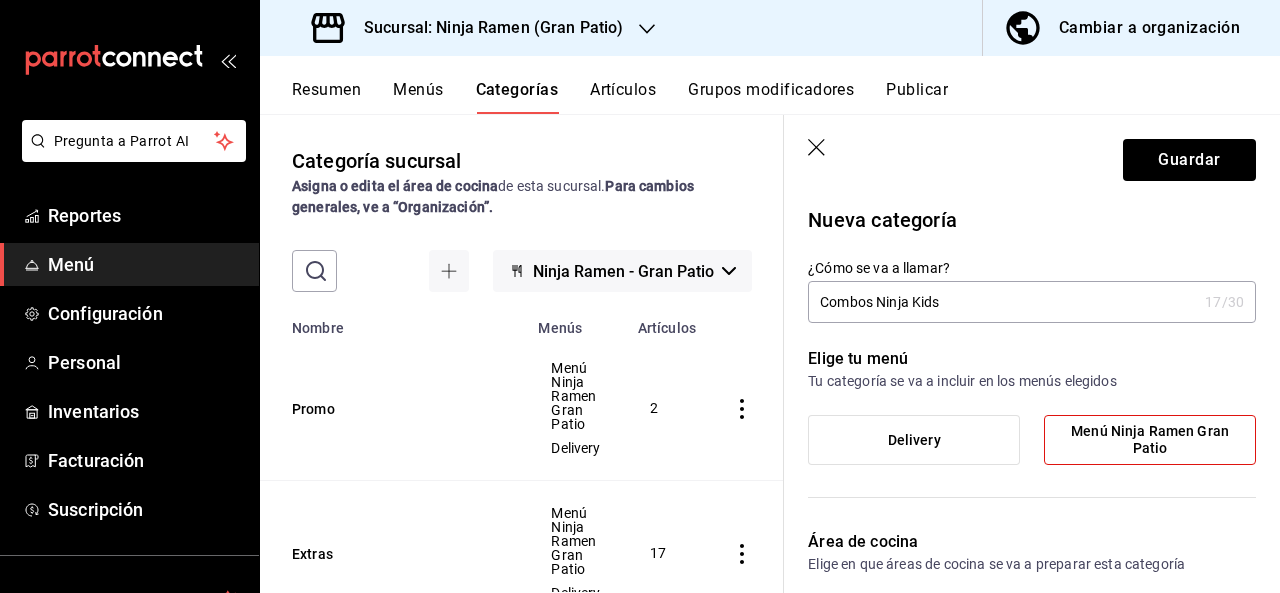 click on "Delivery" at bounding box center [914, 440] 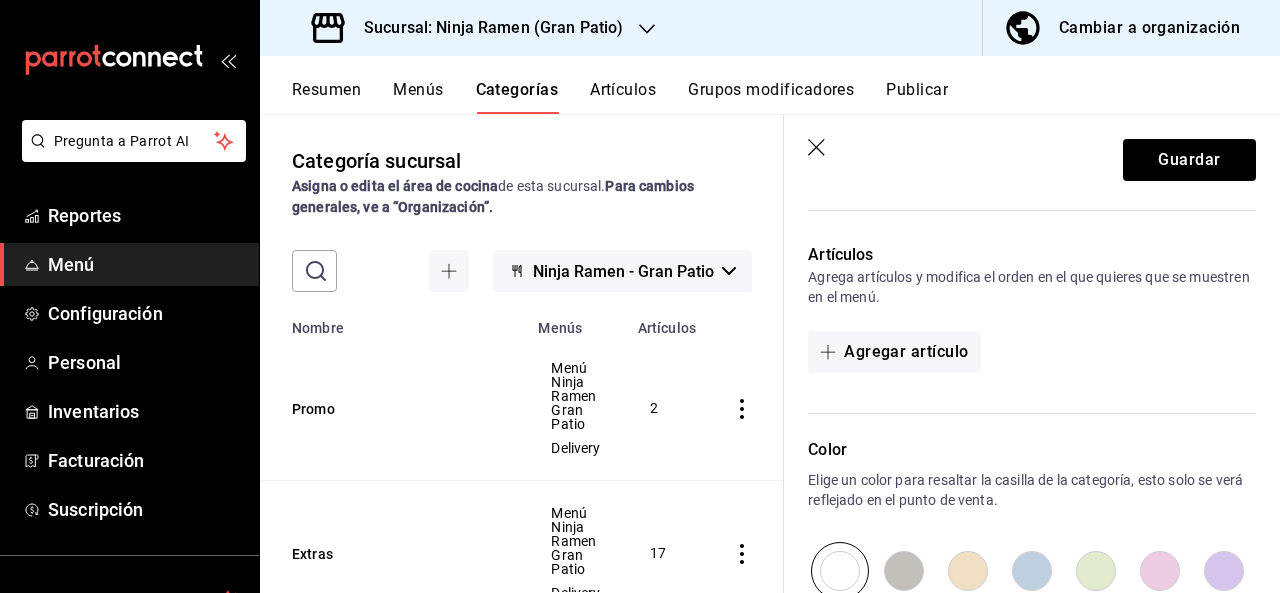 scroll, scrollTop: 455, scrollLeft: 0, axis: vertical 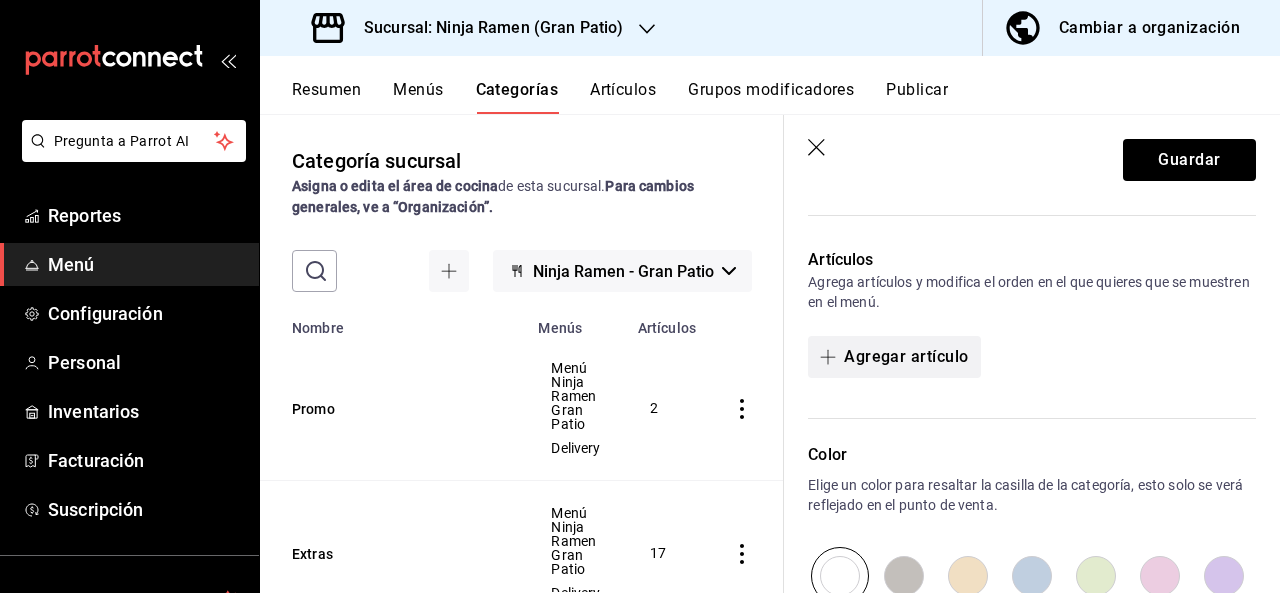 click on "Agregar artículo" at bounding box center [894, 357] 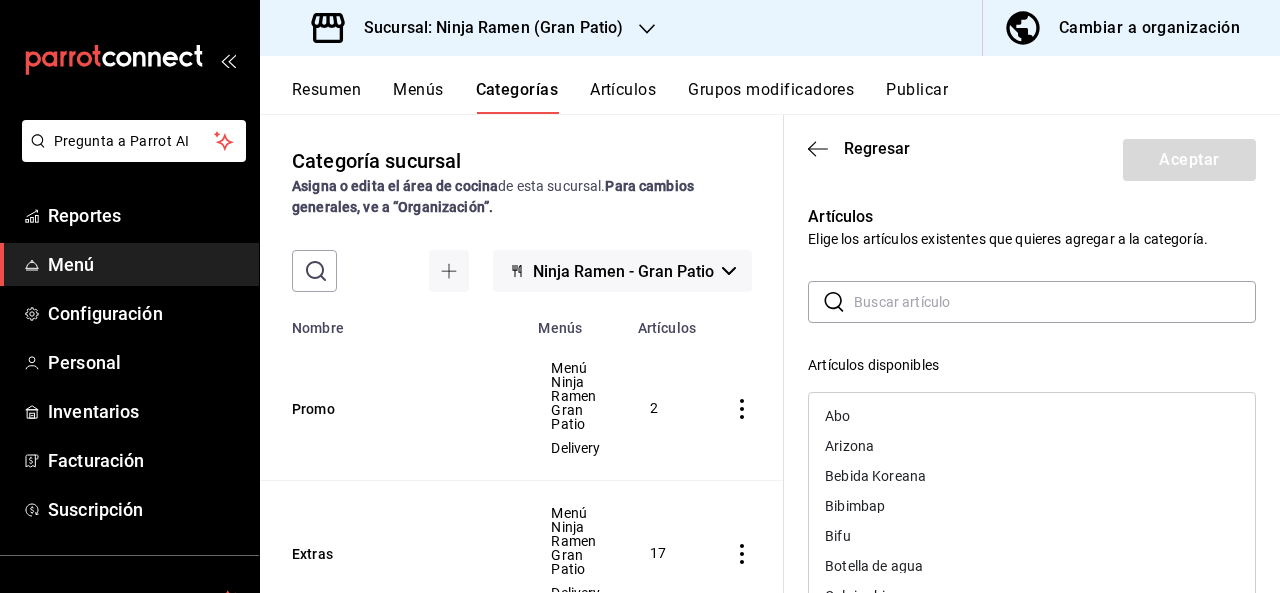 click at bounding box center (1055, 302) 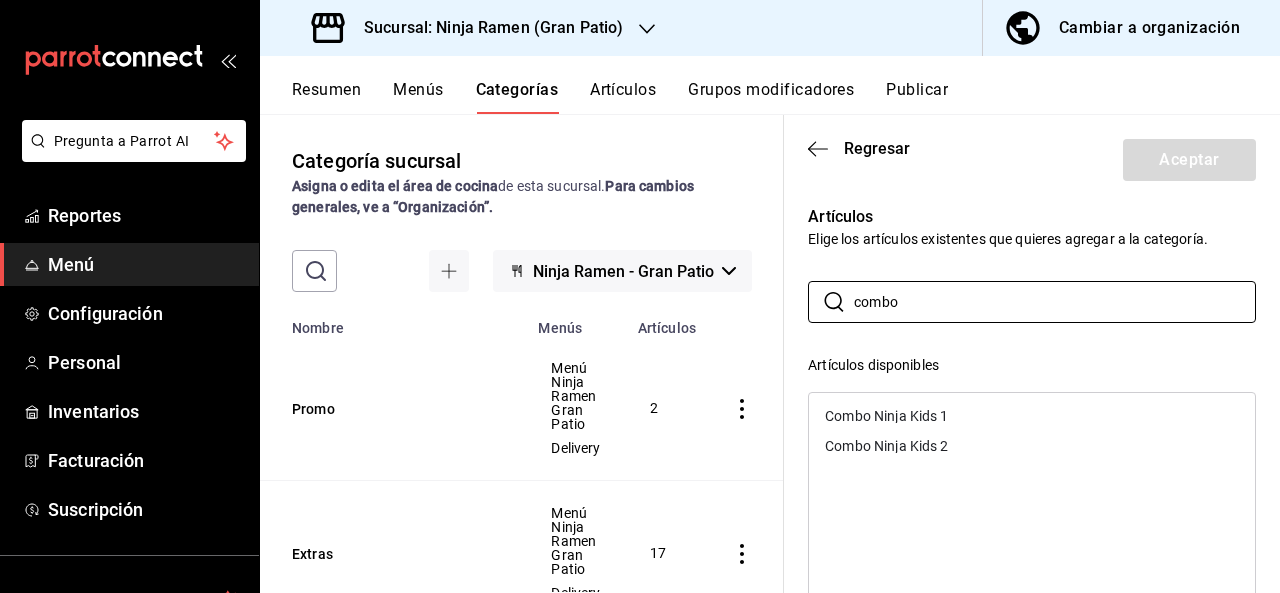 type on "combo" 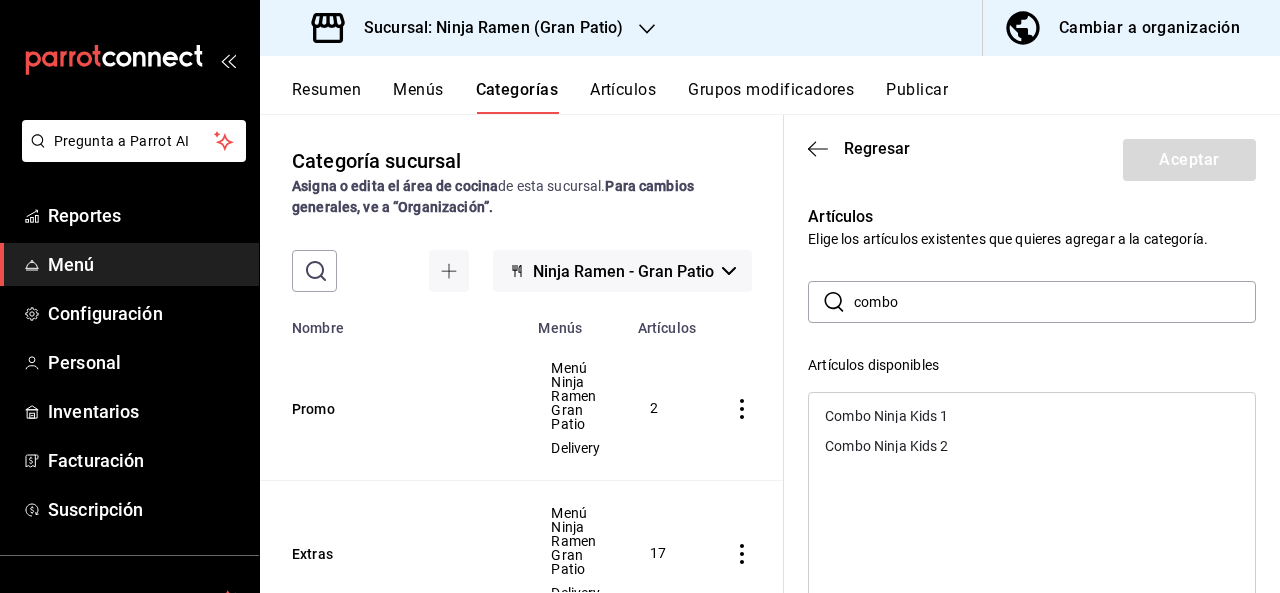 click on "Combo Ninja Kids 2" at bounding box center (1032, 446) 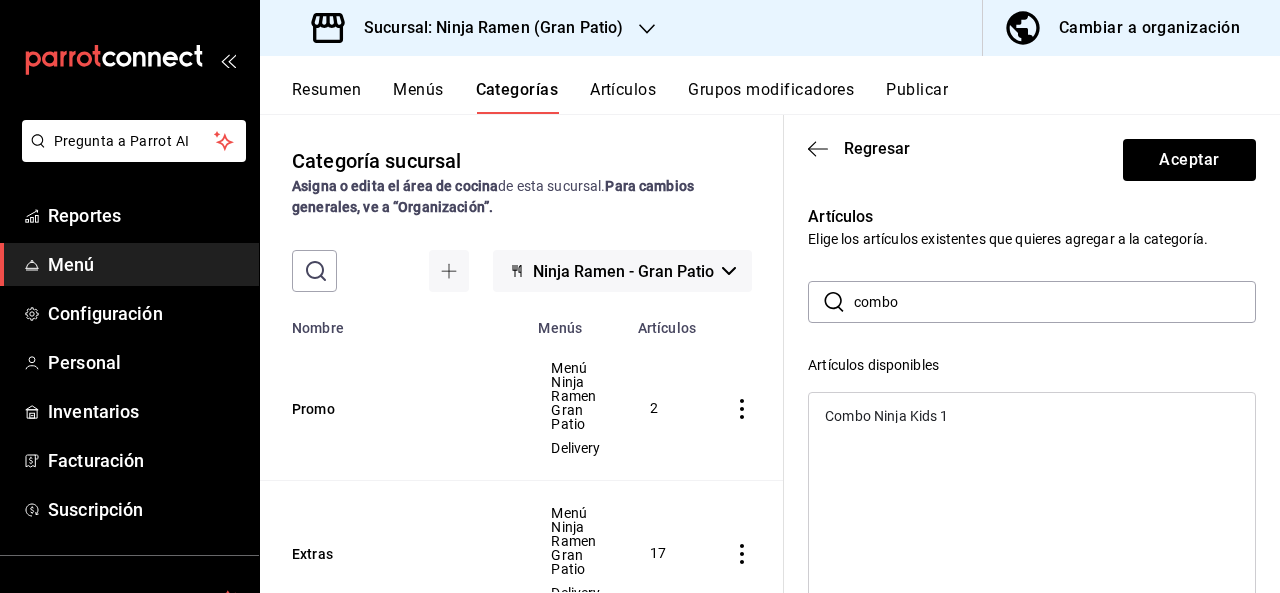 click on "Combo Ninja Kids 1" at bounding box center [1032, 416] 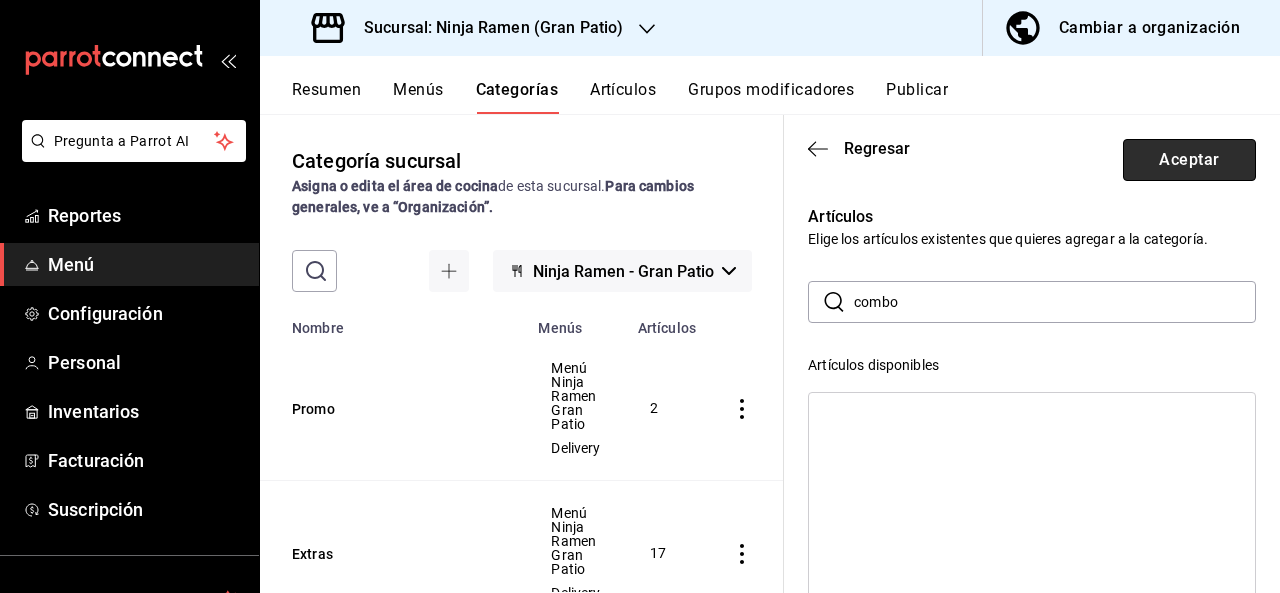 click on "Aceptar" at bounding box center (1189, 160) 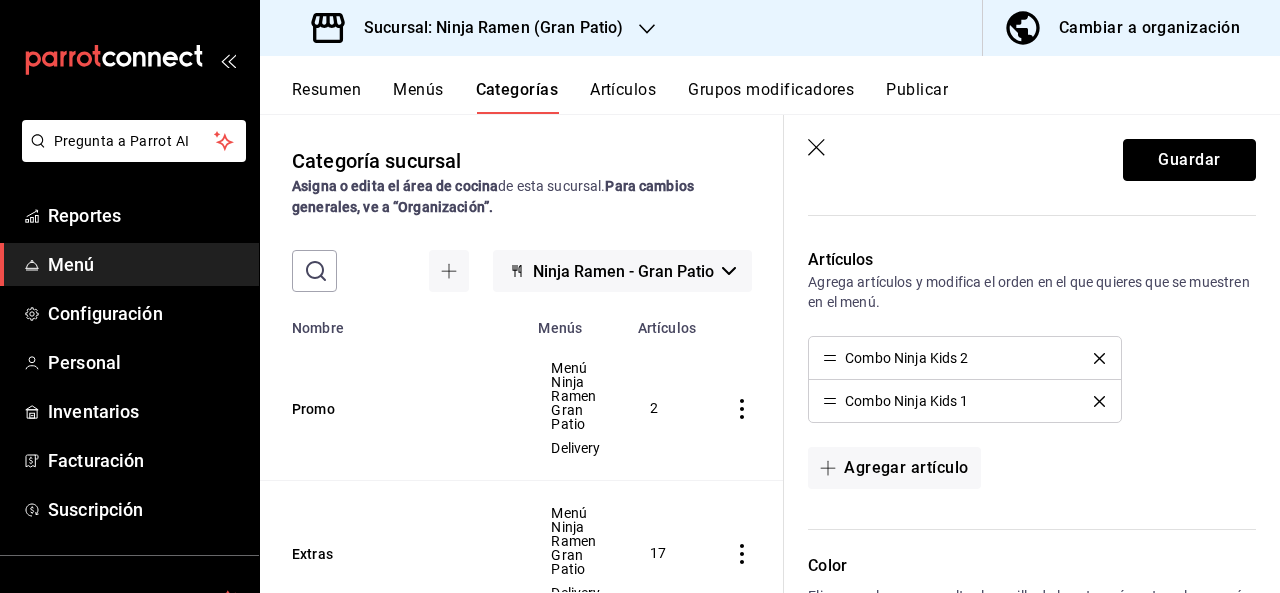 click on "Guardar" at bounding box center [1189, 160] 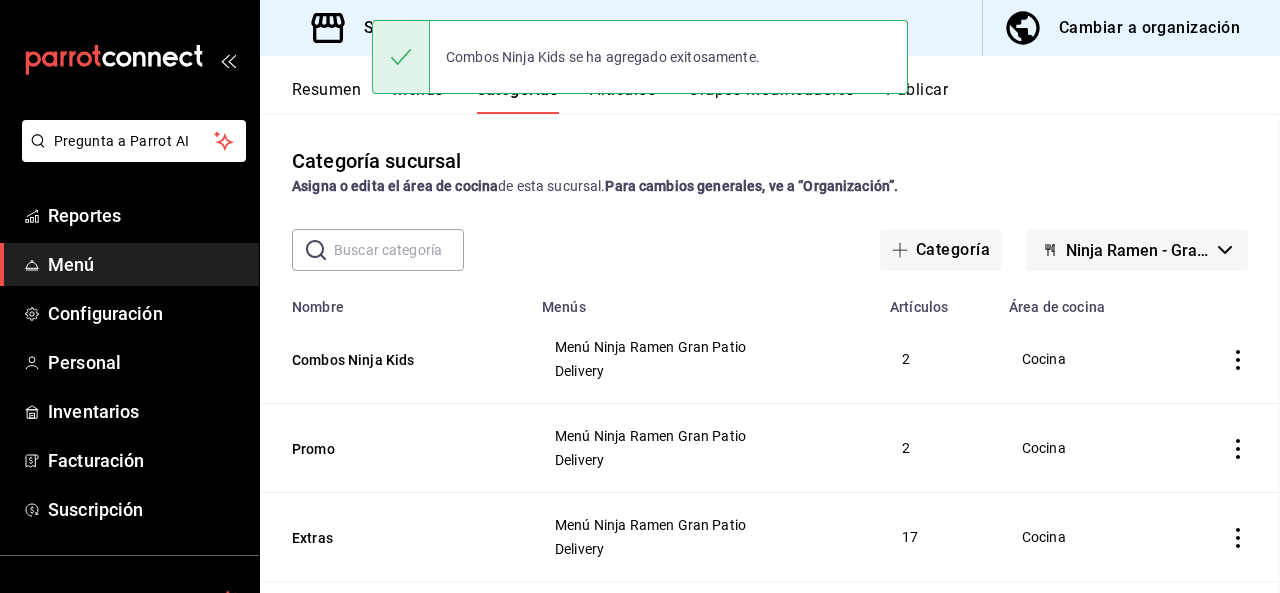 scroll, scrollTop: 0, scrollLeft: 0, axis: both 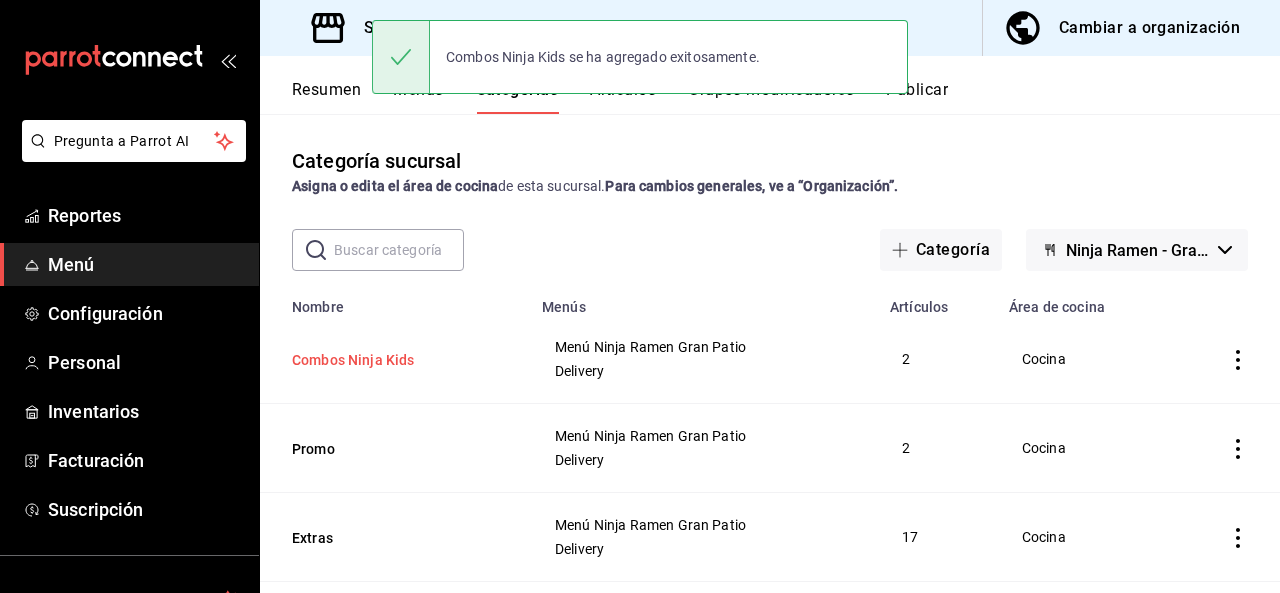 click on "Combos Ninja Kids" at bounding box center (392, 360) 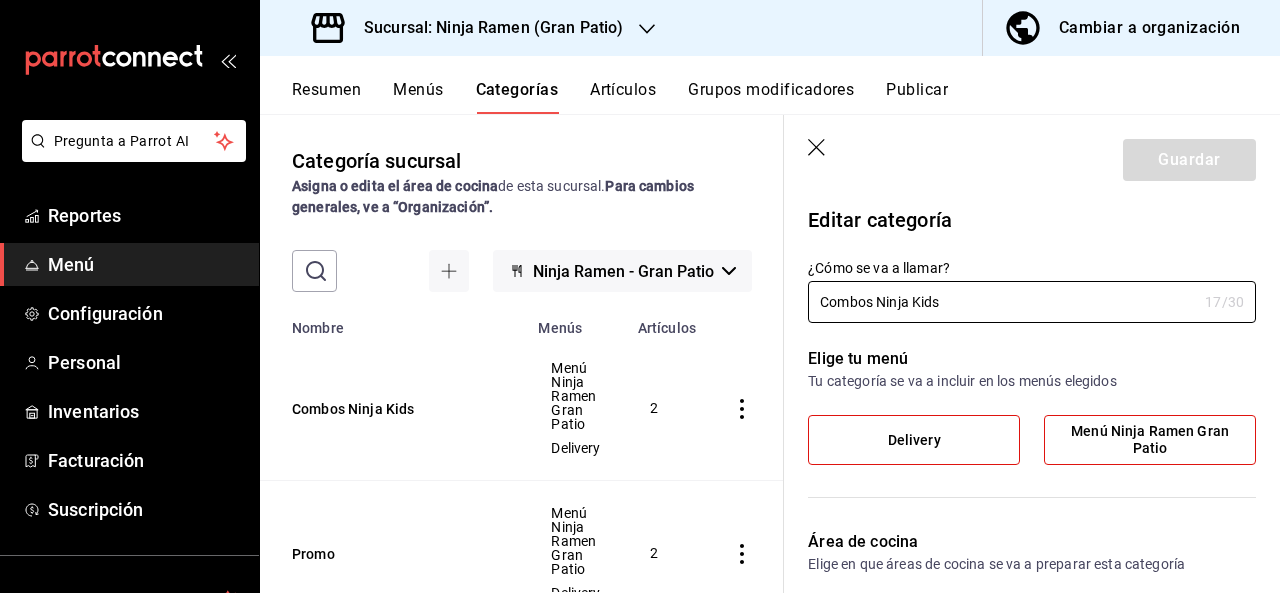 click on "Artículos" at bounding box center (623, 97) 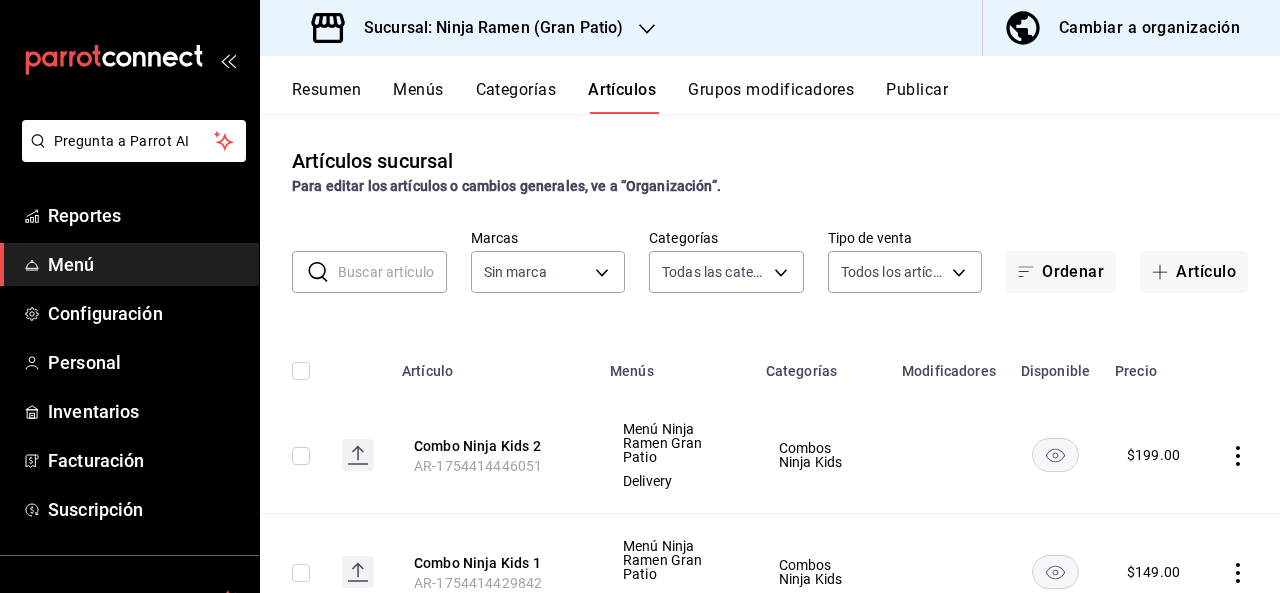 type on "[UUID],[UUID],[UUID],[UUID],[UUID],[UUID],[UUID],[UUID],[UUID],[UUID],[UUID],[UUID],[UUID],[UUID],[UUID]" 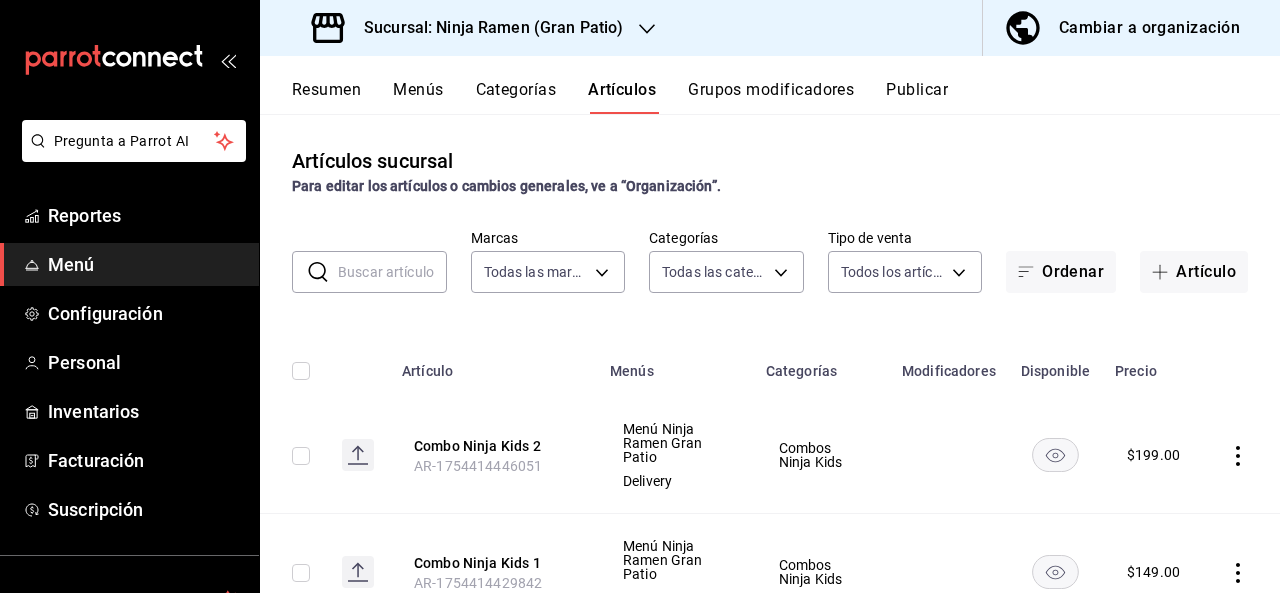 click on "Sucursal: Ninja Ramen (Gran Patio)" at bounding box center (485, 28) 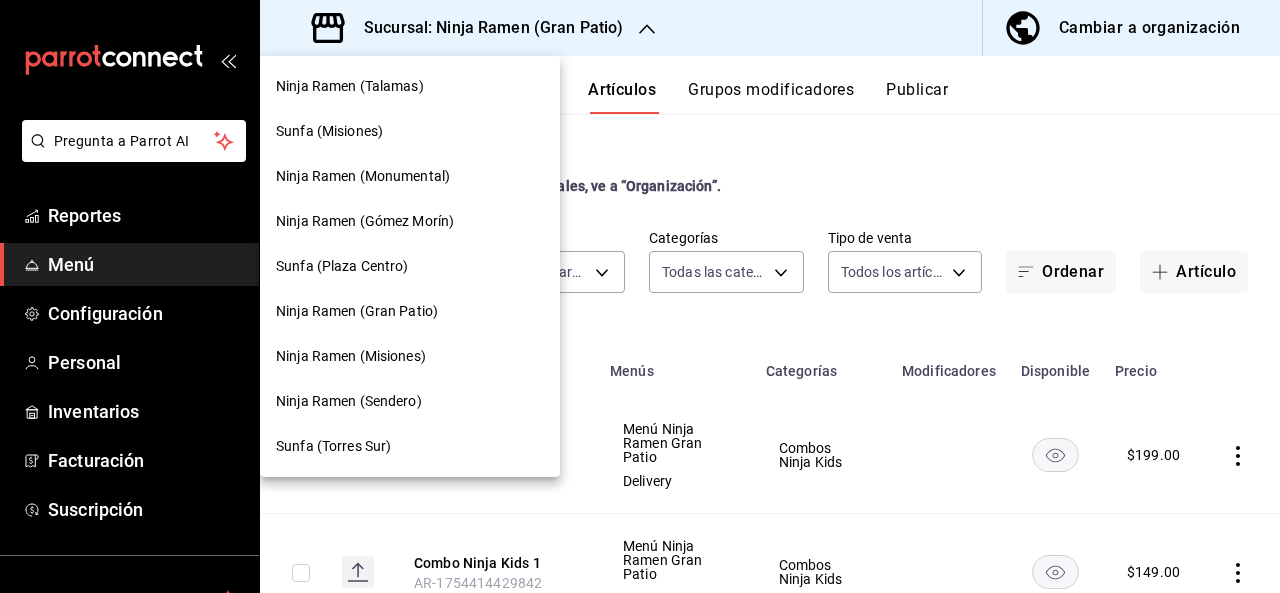 click on "Ninja Ramen (Sendero)" at bounding box center [349, 401] 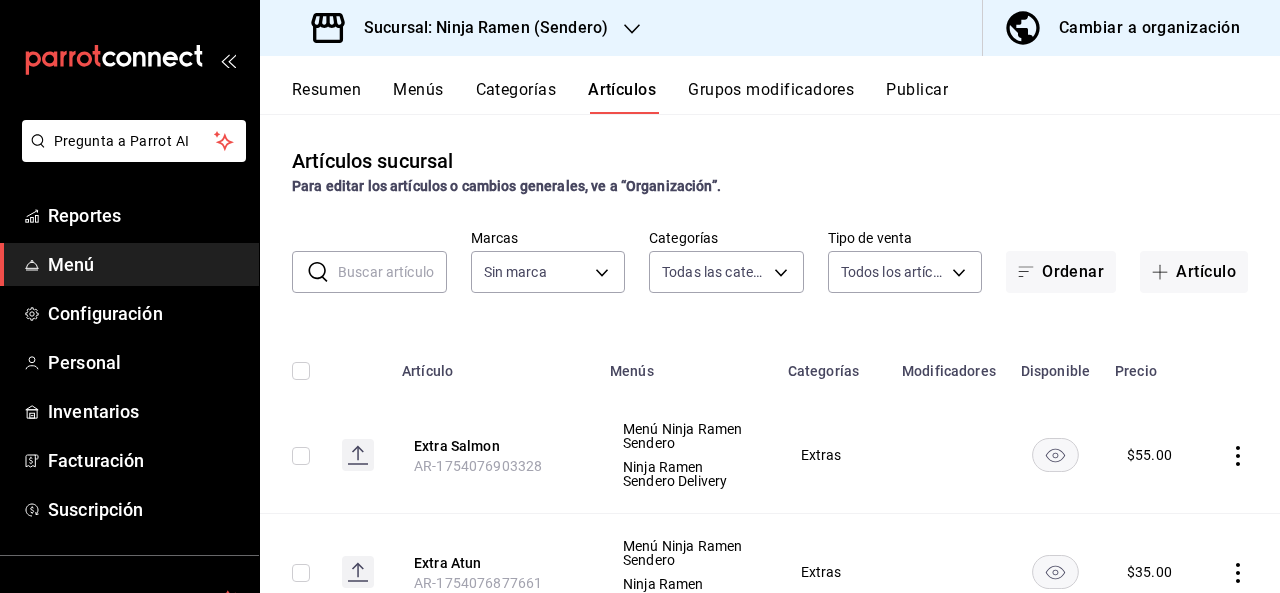 type on "[UUID],[UUID],[UUID],[UUID],[UUID],[UUID],[UUID],[UUID],[UUID],[UUID],[UUID],[UUID],[UUID],[UUID],[UUID]" 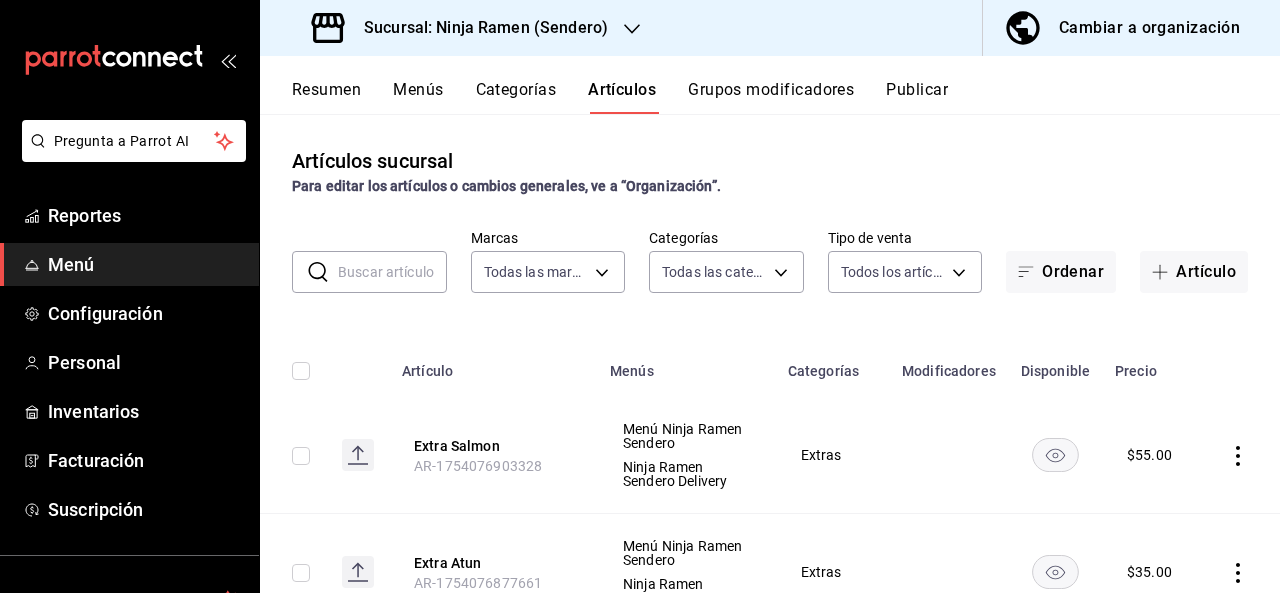 click on "Ordenar Artículo" at bounding box center (1127, 272) 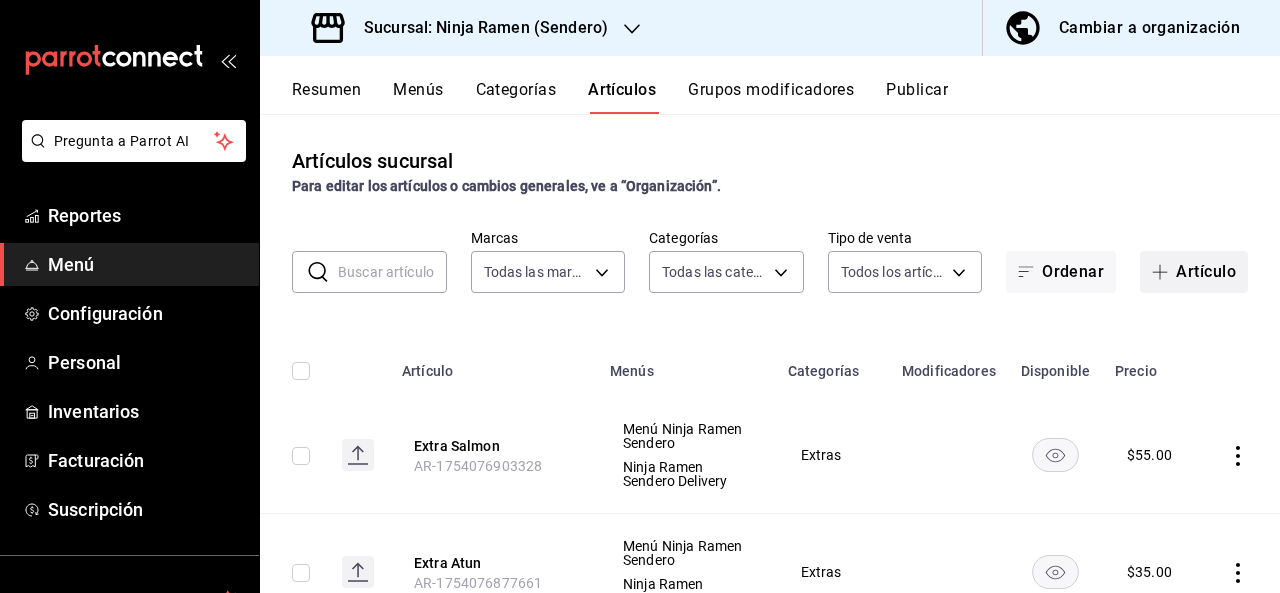 click 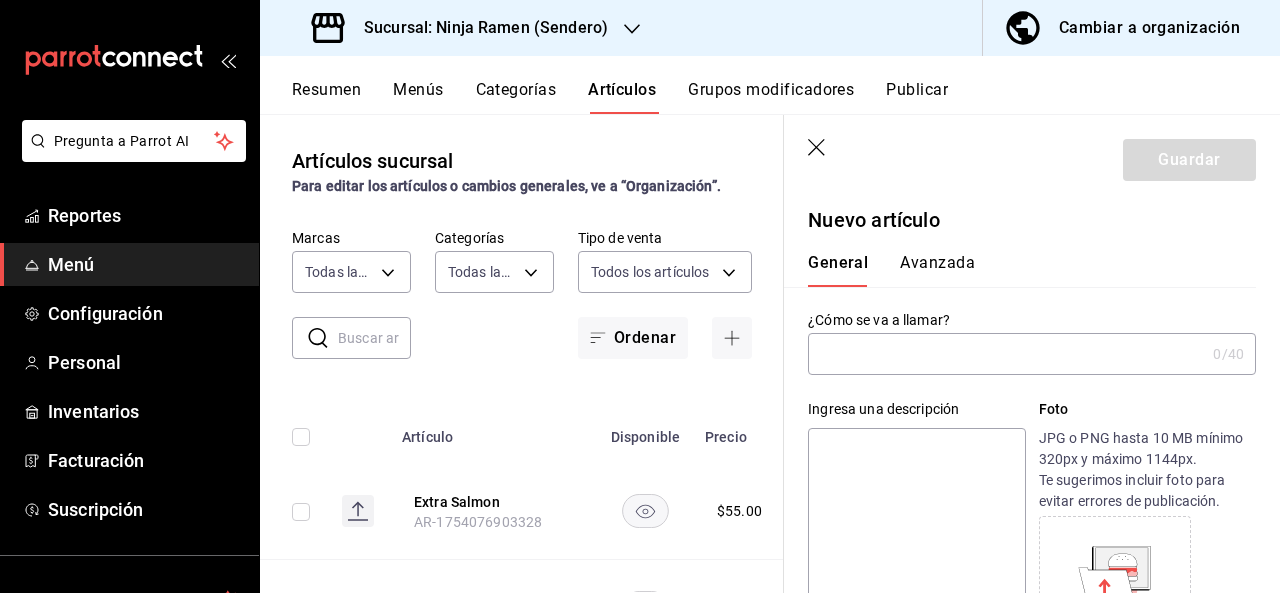 click at bounding box center (1006, 354) 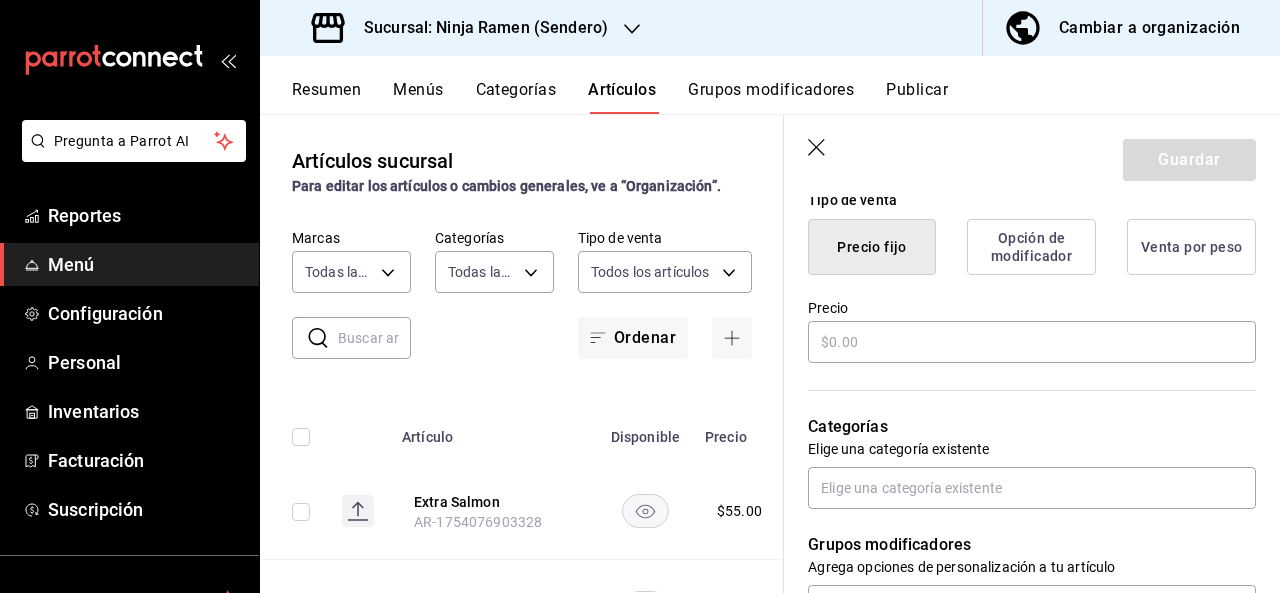 scroll, scrollTop: 567, scrollLeft: 0, axis: vertical 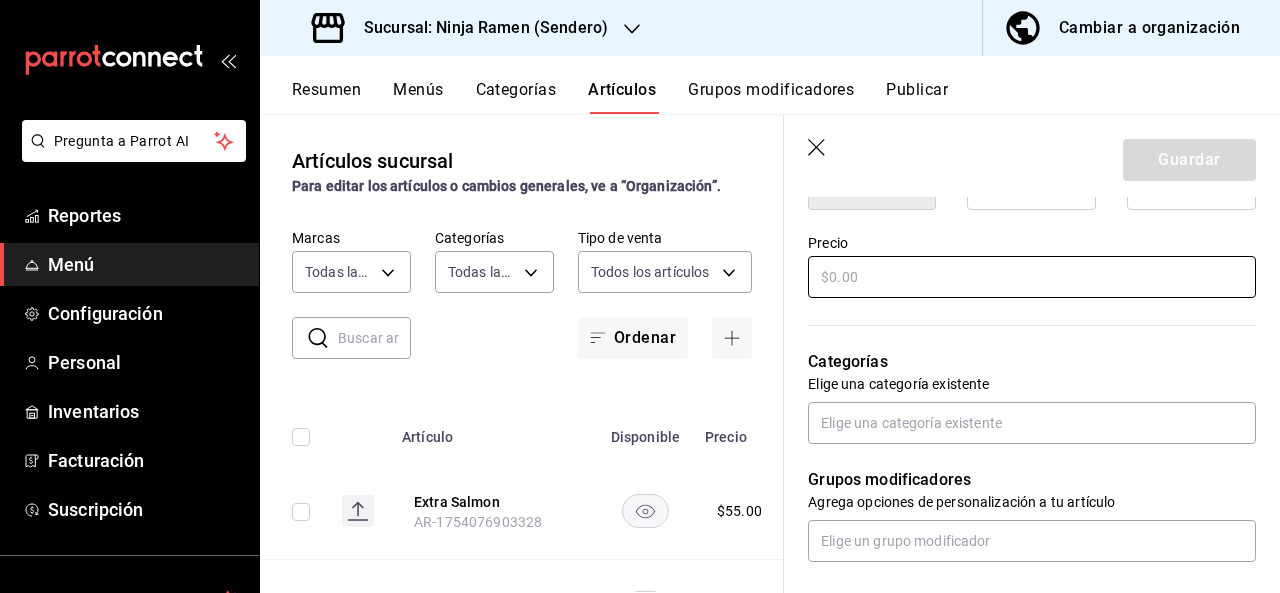 type on "Combo Ninja Kids 1" 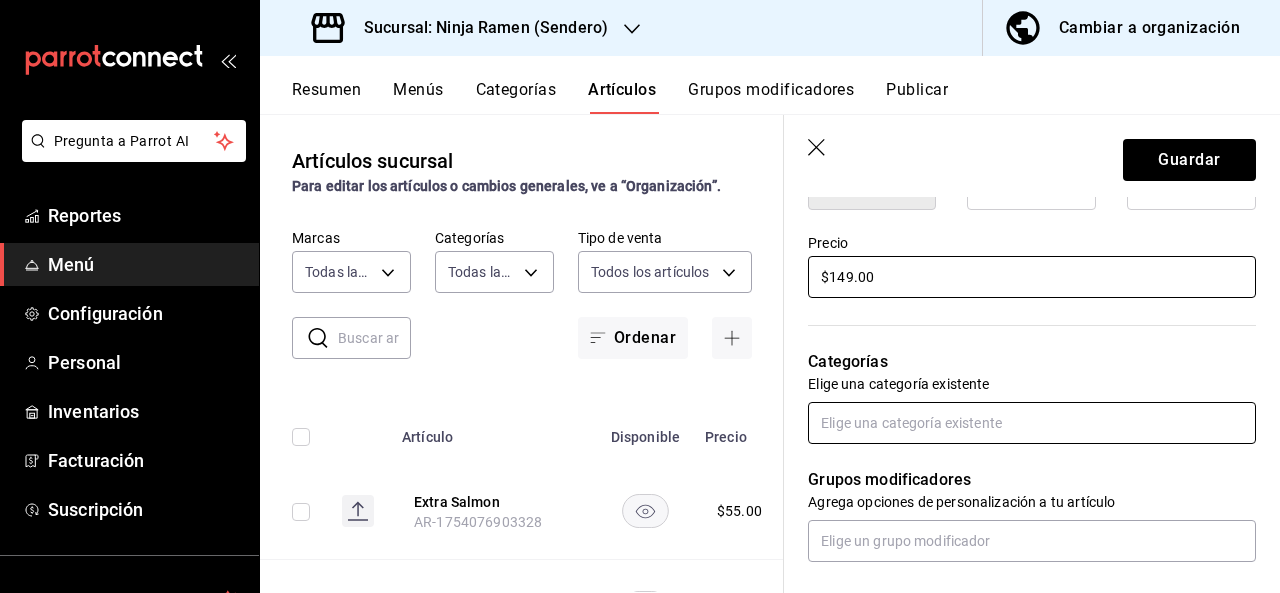 type on "$149.00" 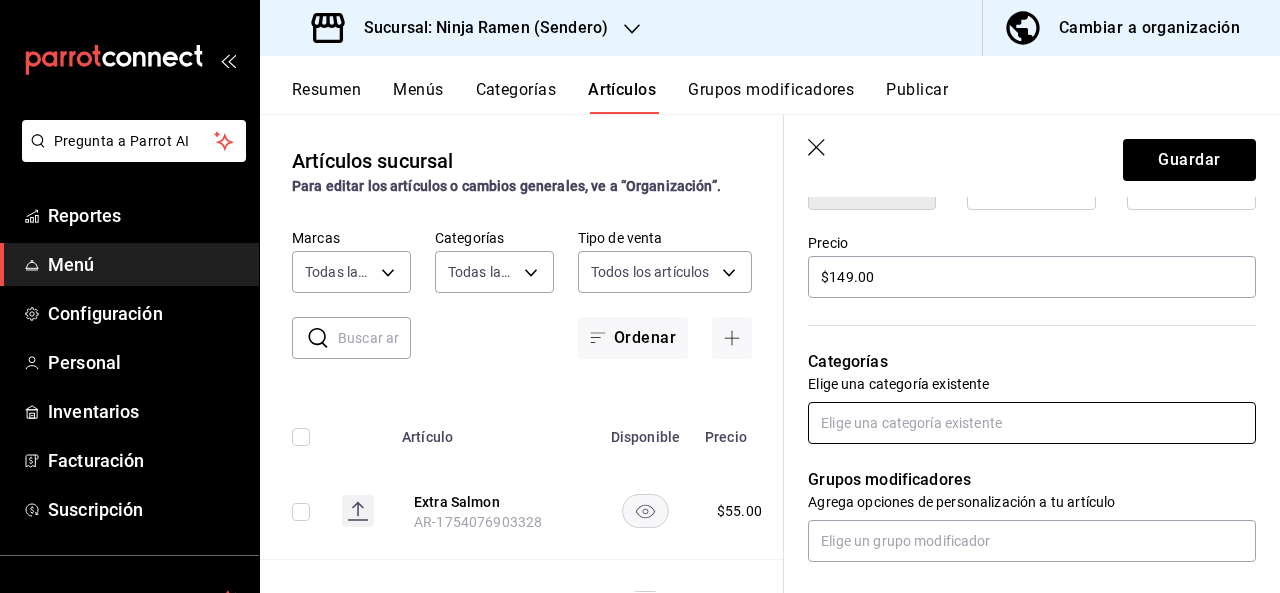 click at bounding box center [1032, 423] 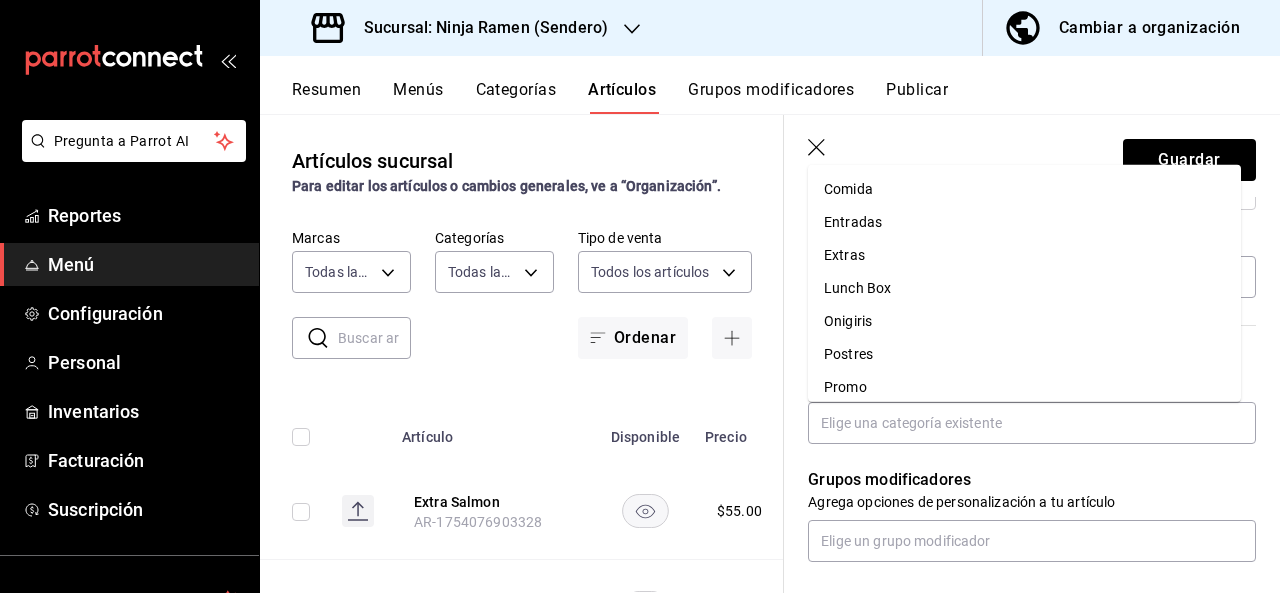 click on "Grupos modificadores" at bounding box center [1032, 480] 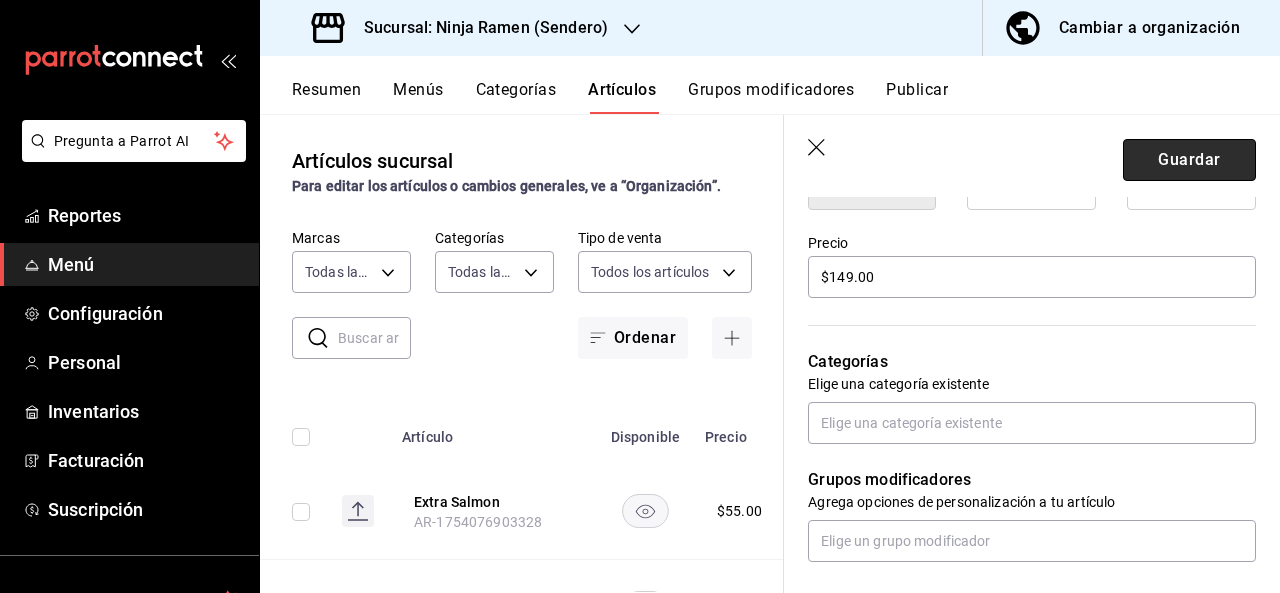 click on "Guardar" at bounding box center (1189, 160) 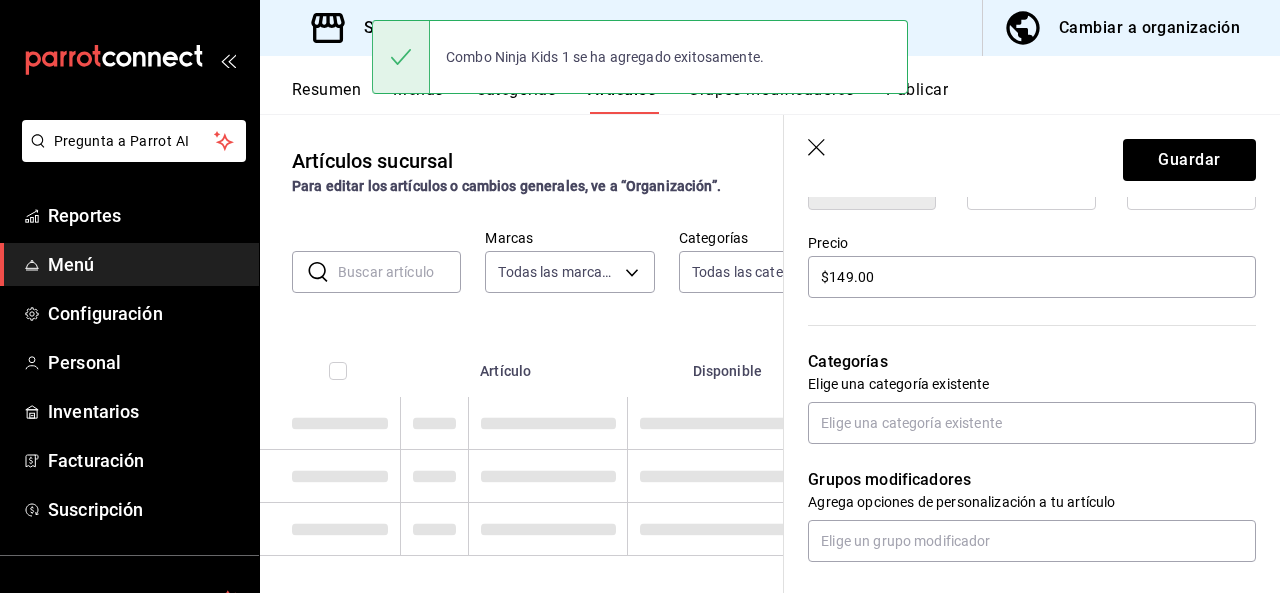 scroll, scrollTop: 0, scrollLeft: 0, axis: both 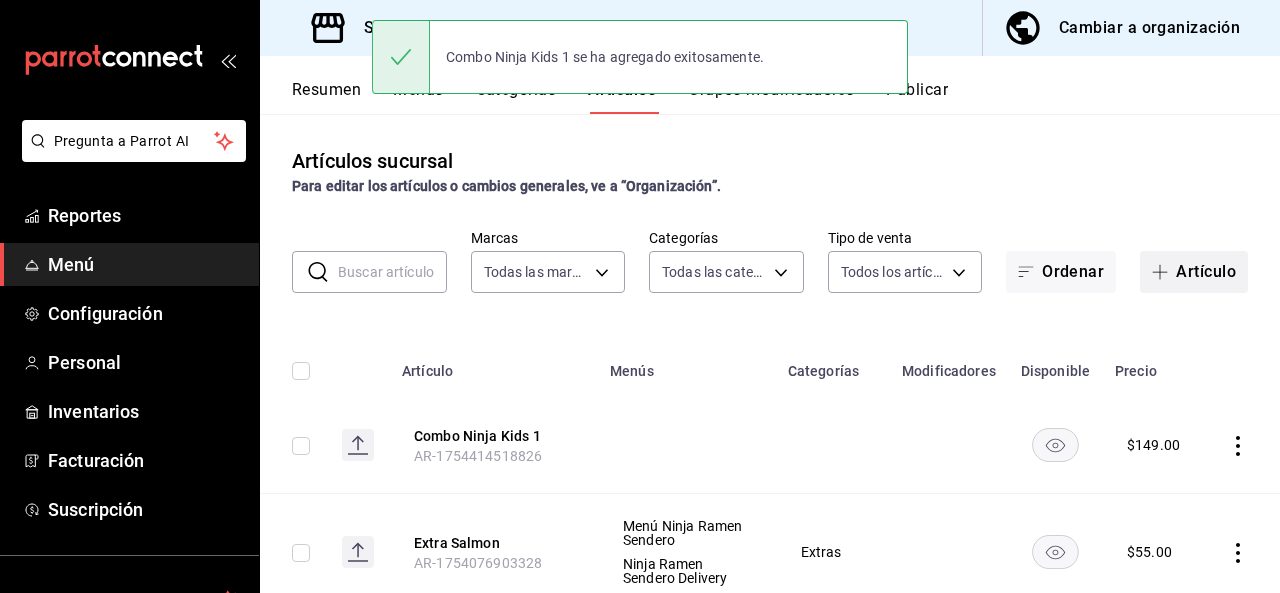 click on "Artículo" at bounding box center [1194, 272] 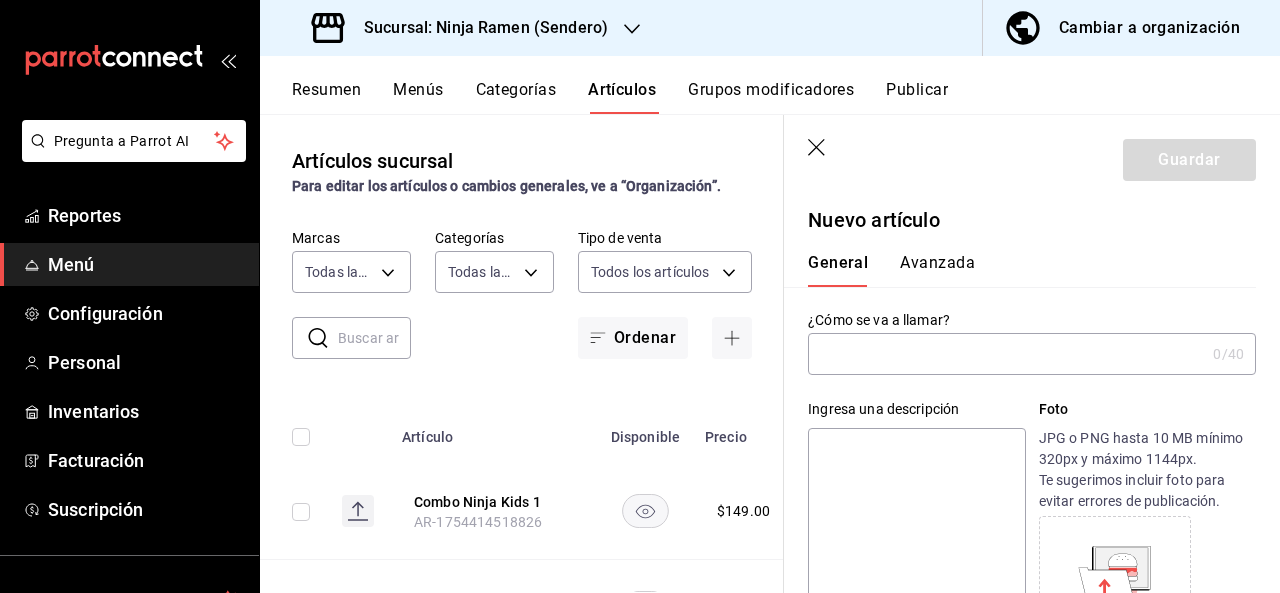 click at bounding box center (1006, 354) 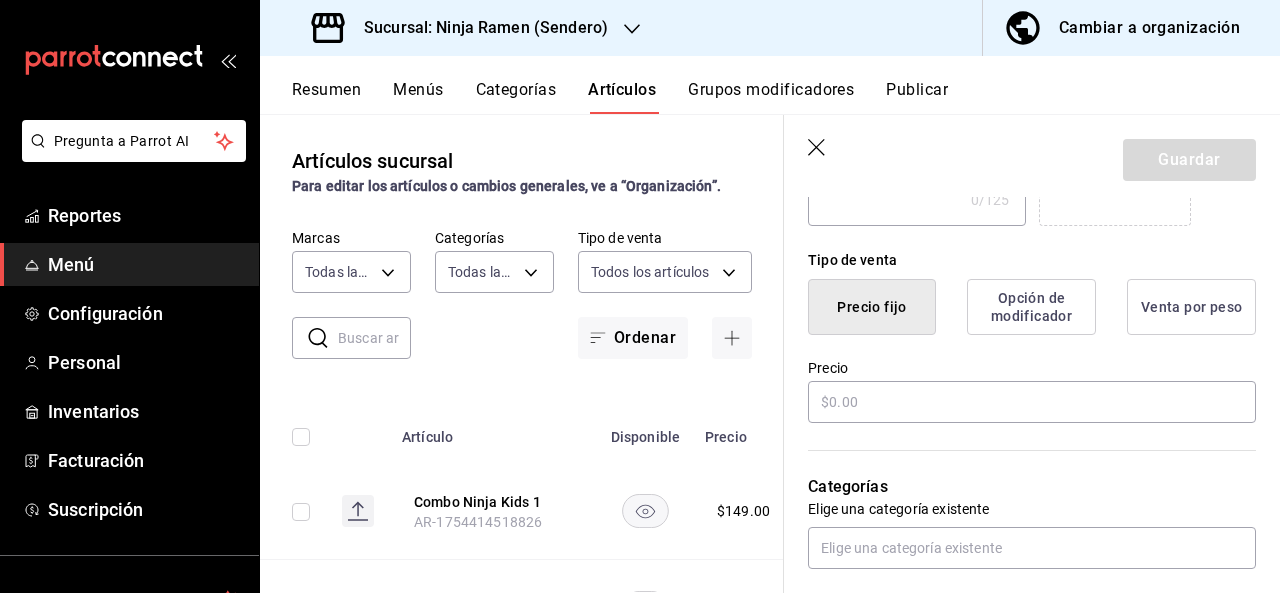 scroll, scrollTop: 446, scrollLeft: 0, axis: vertical 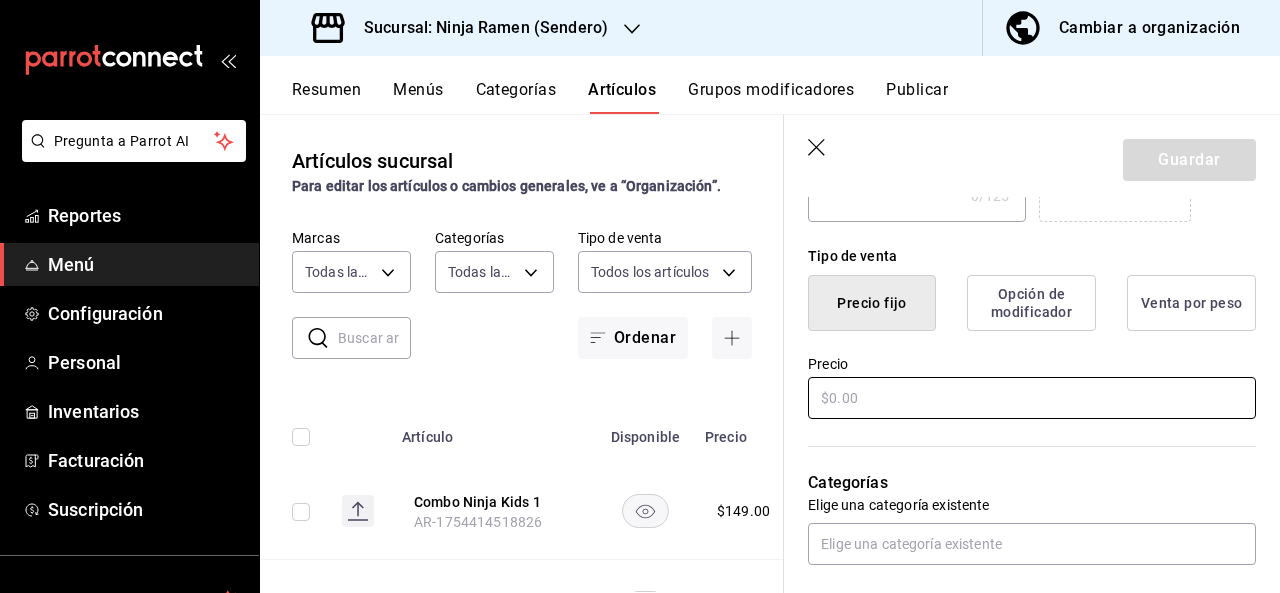type on "Combo Ninja Kids 2" 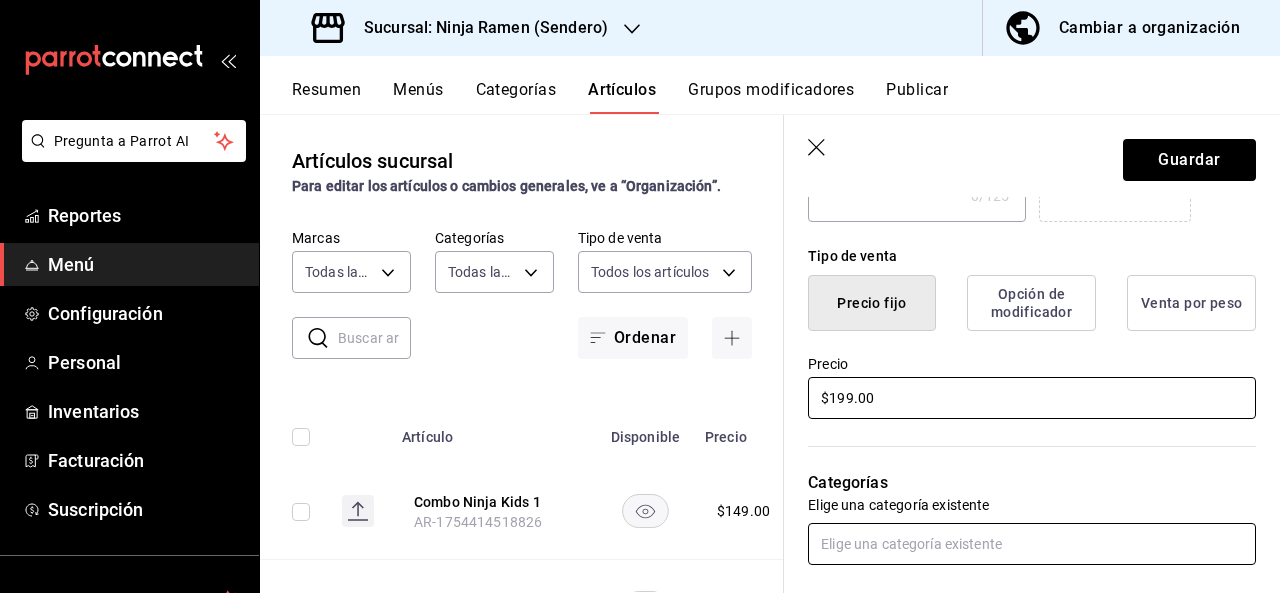 type on "$199.00" 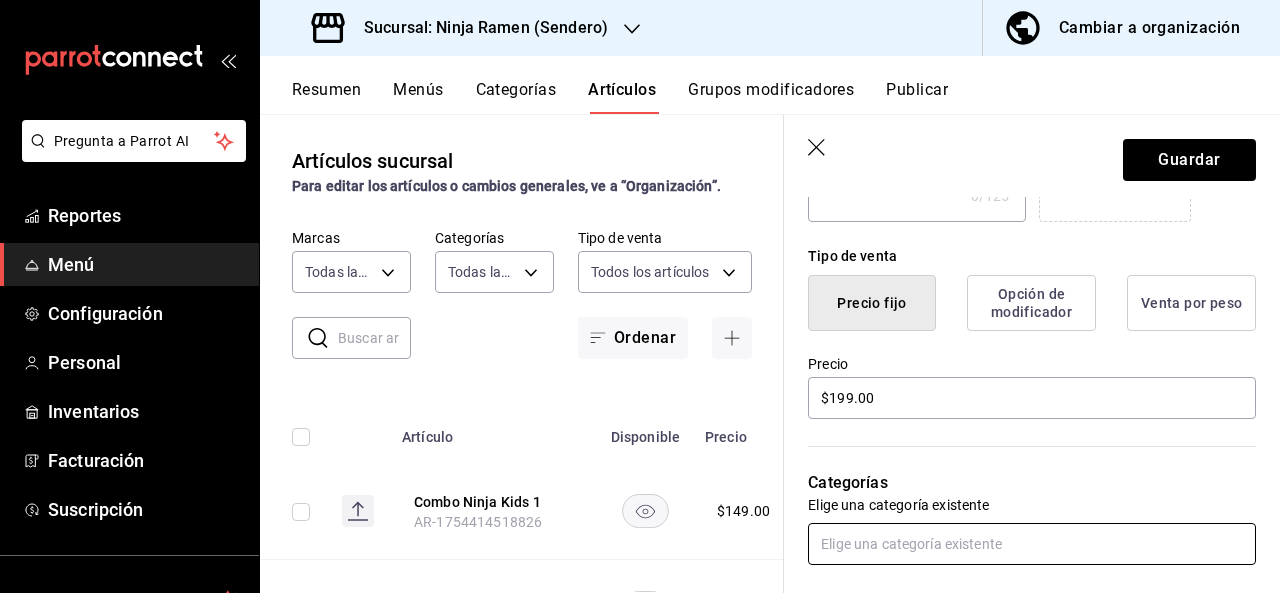 click at bounding box center [1032, 544] 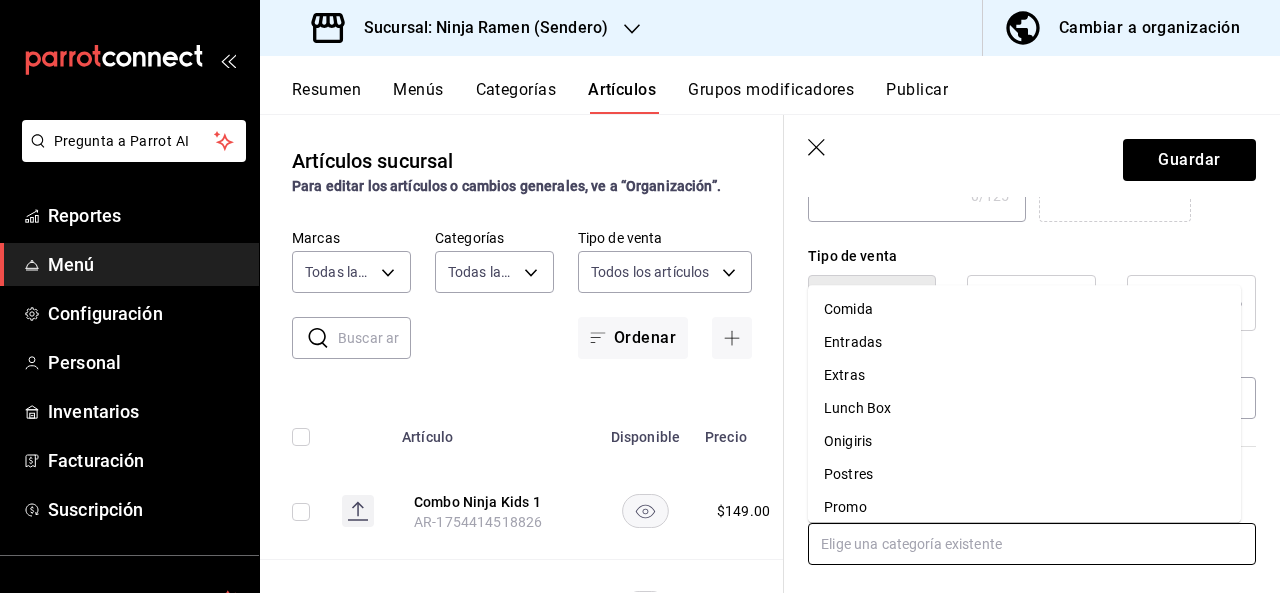 click at bounding box center (1032, 544) 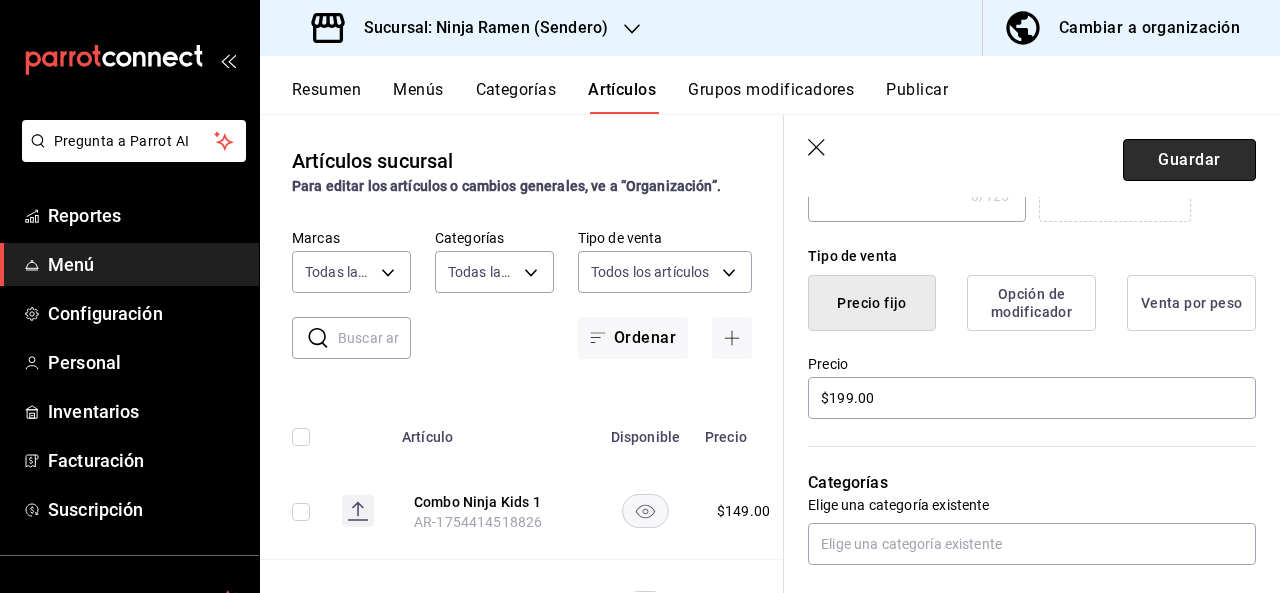click on "Guardar" at bounding box center (1189, 160) 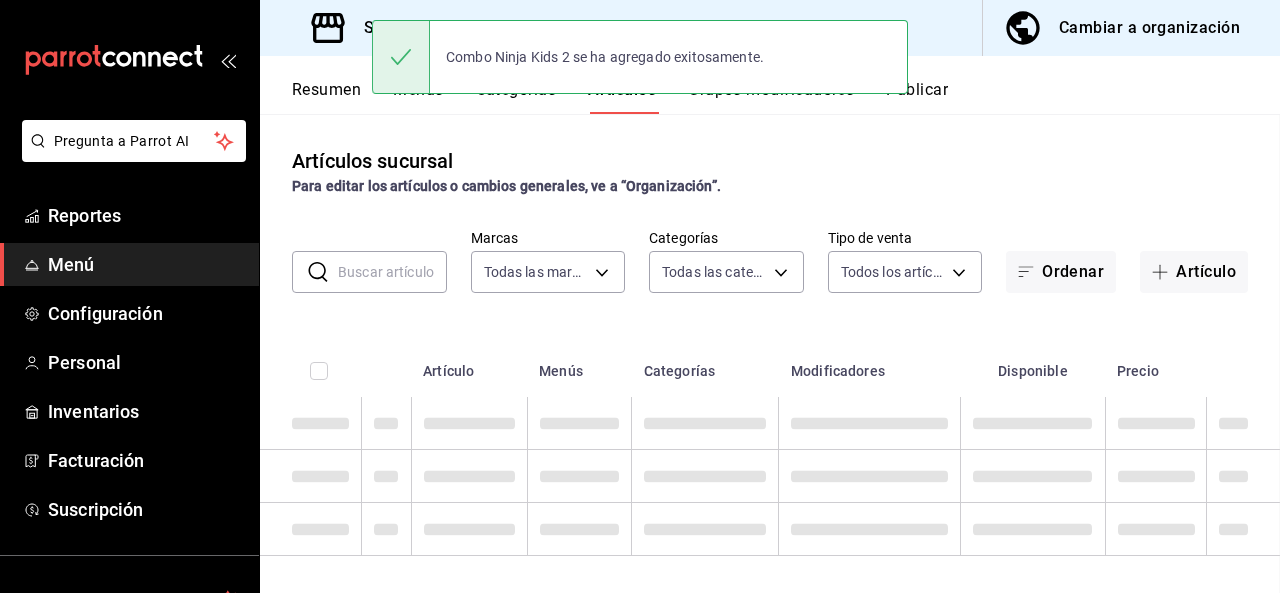 scroll, scrollTop: 0, scrollLeft: 0, axis: both 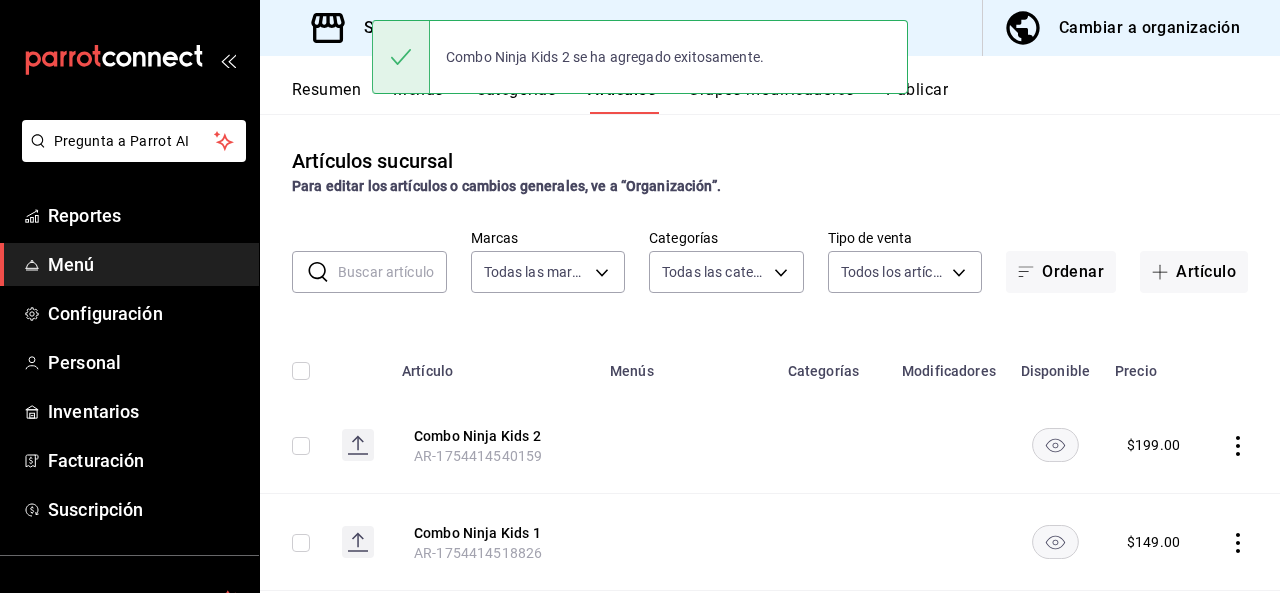 click on "Combo Ninja Kids 2 se ha agregado exitosamente." at bounding box center [640, 57] 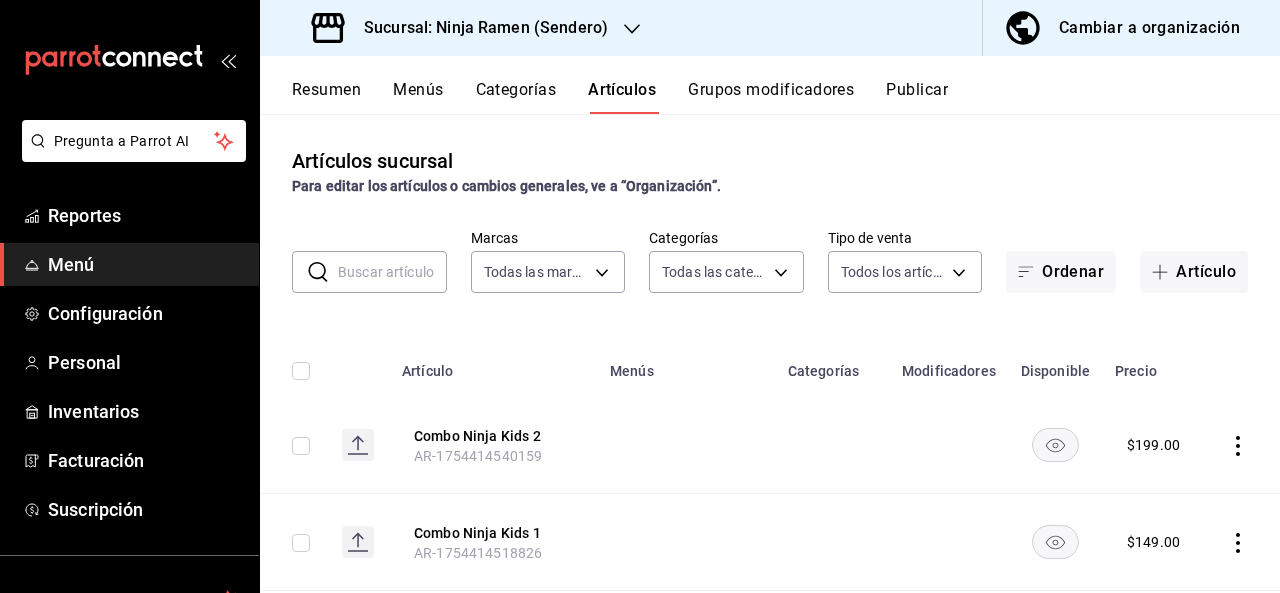 click on "Categorías" at bounding box center [516, 97] 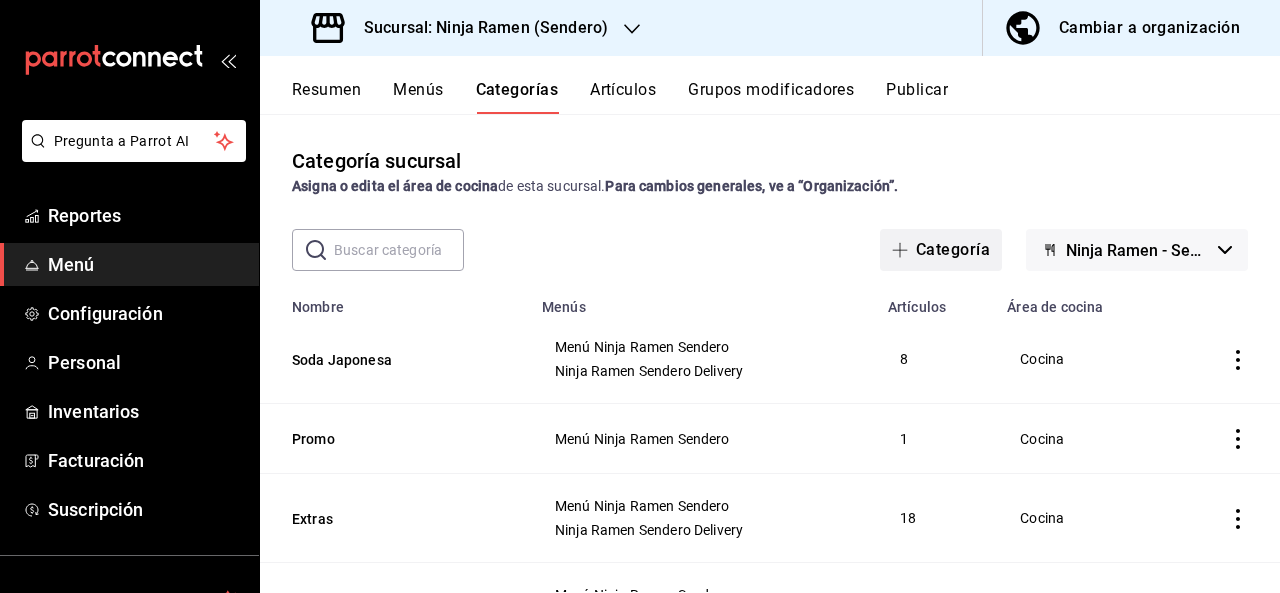 click on "Categoría" at bounding box center (941, 250) 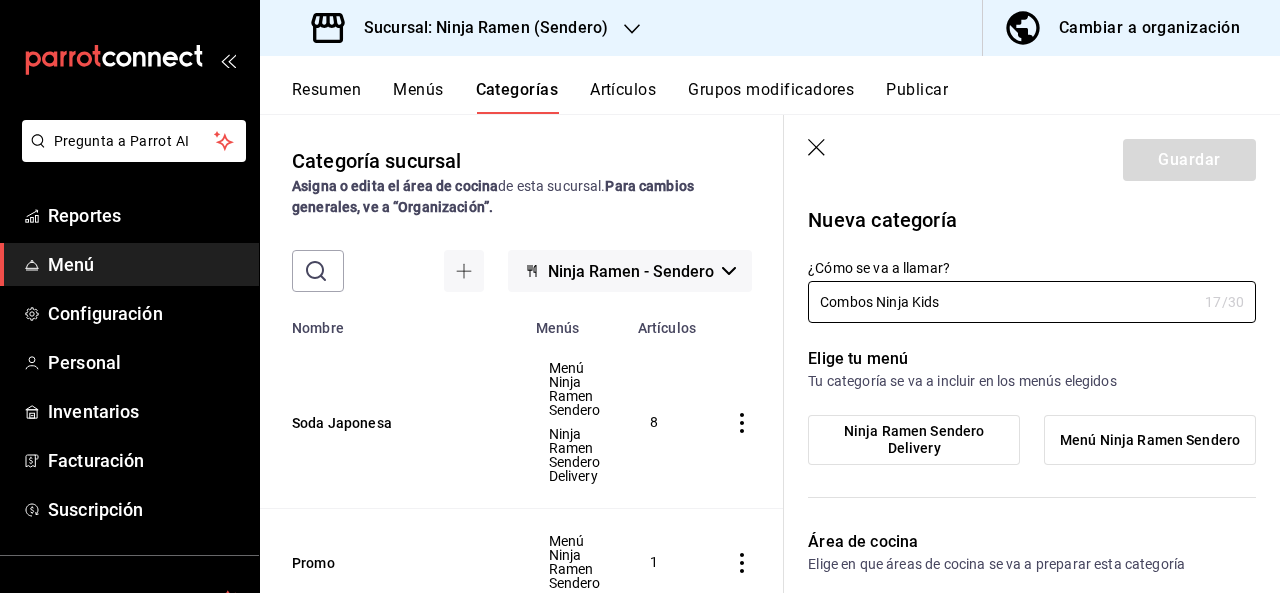 type on "Combos Ninja Kids" 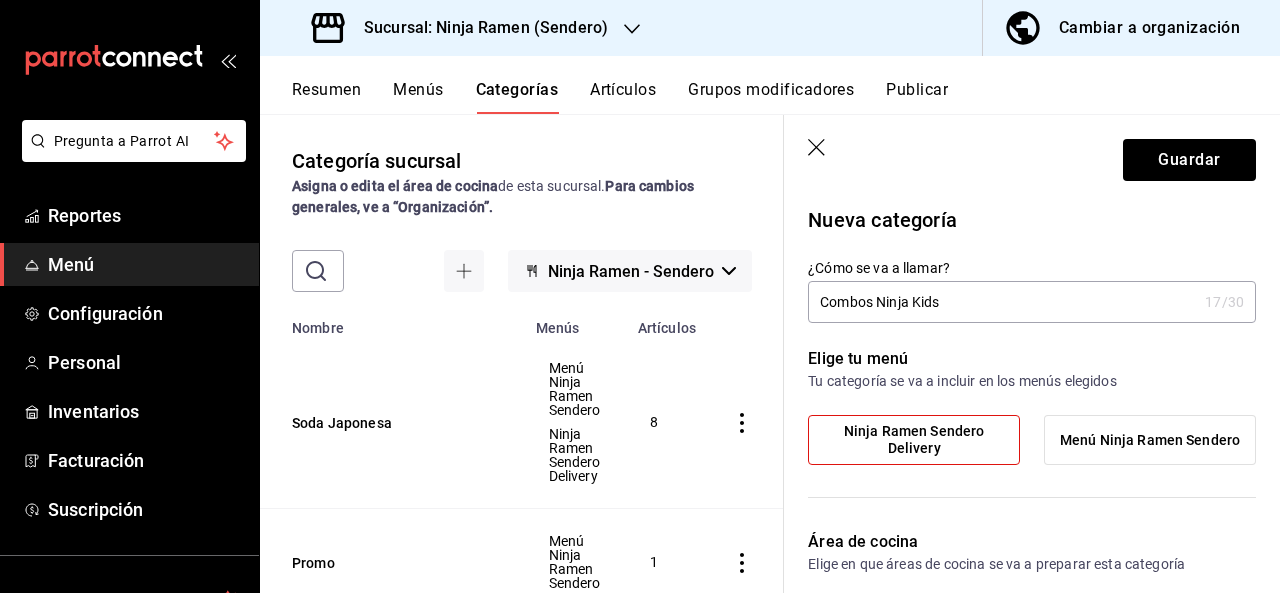 click on "Menú Ninja Ramen Sendero" at bounding box center [1150, 440] 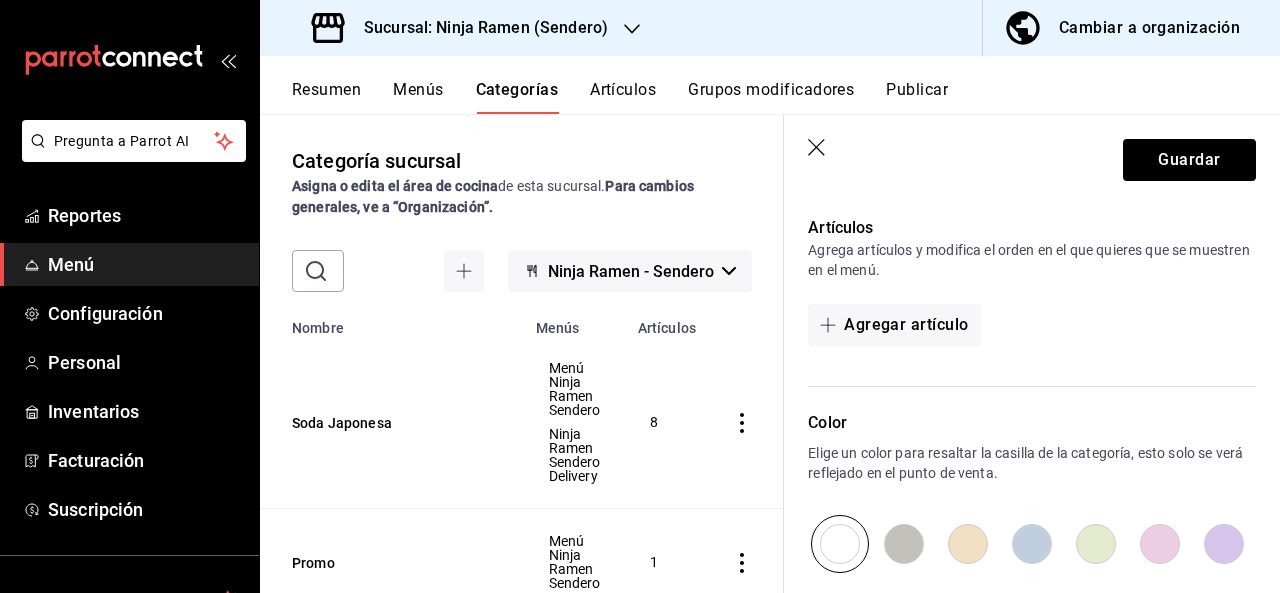 scroll, scrollTop: 476, scrollLeft: 0, axis: vertical 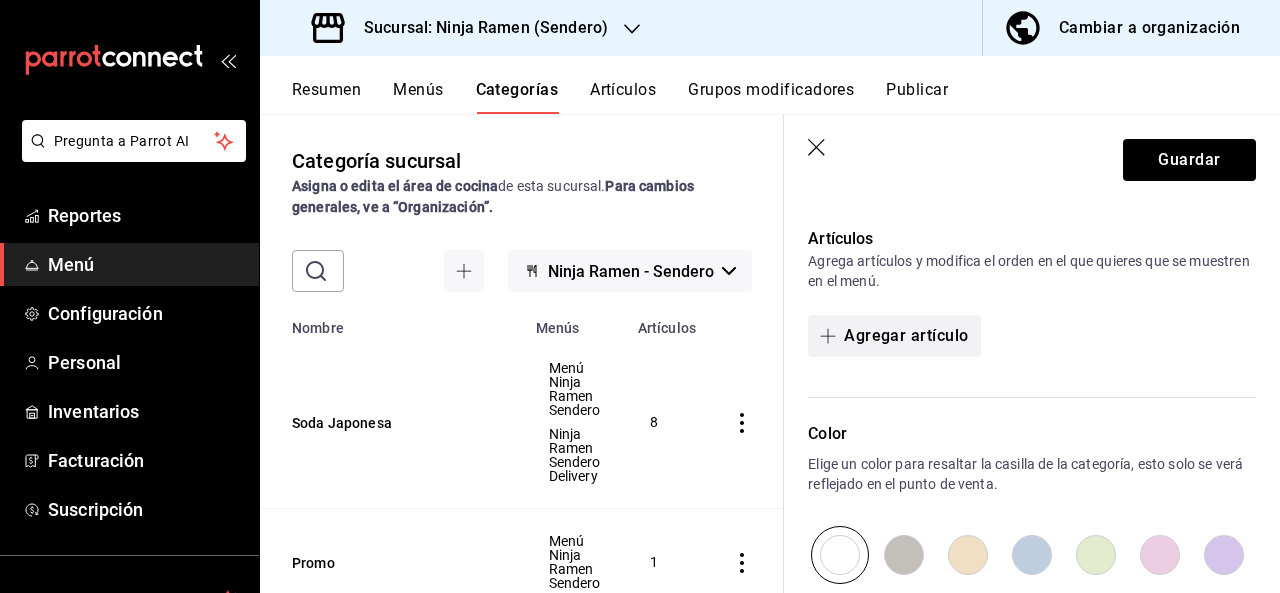 click on "Agregar artículo" at bounding box center [894, 336] 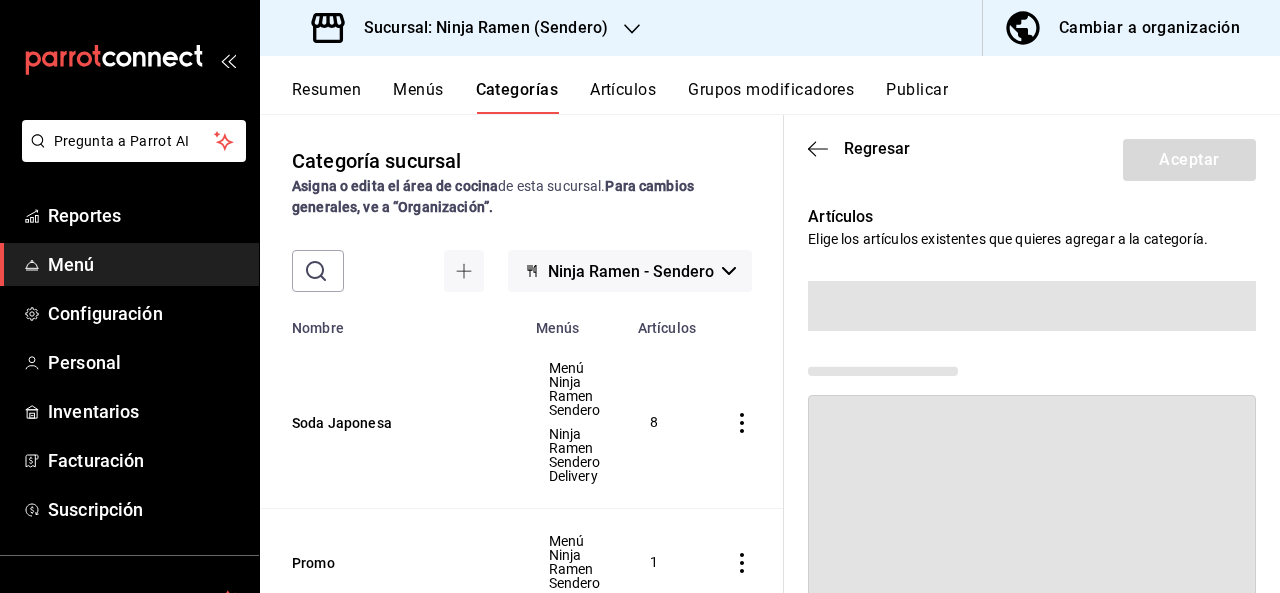 drag, startPoint x: 855, startPoint y: 335, endPoint x: 879, endPoint y: 293, distance: 48.373547 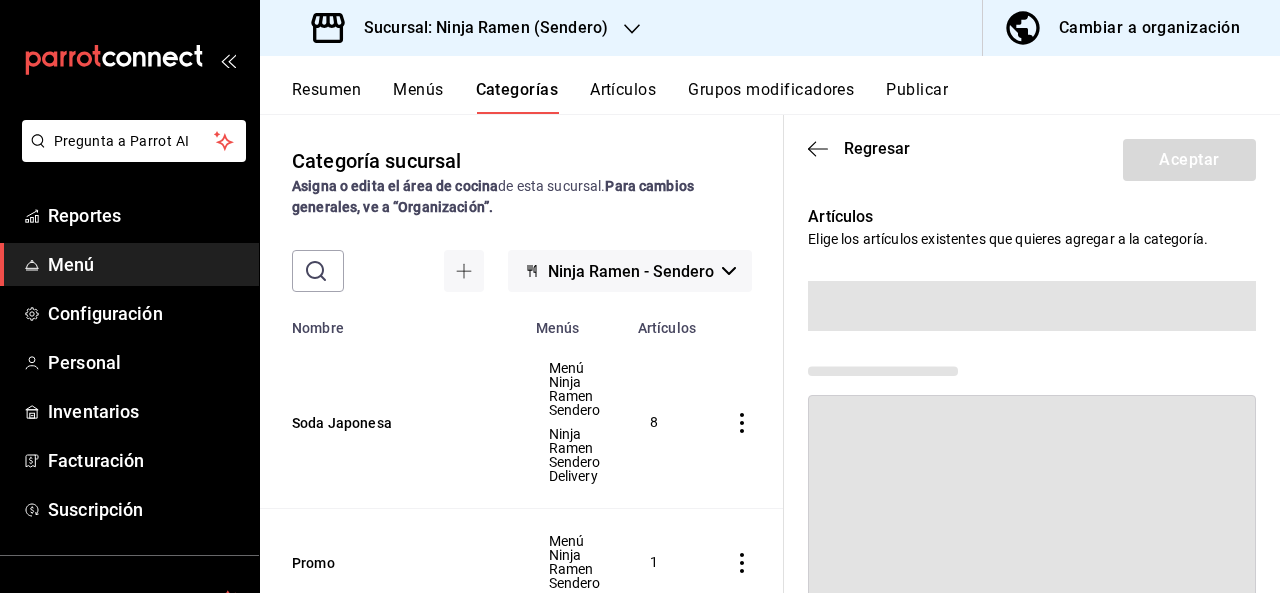 click at bounding box center (1032, 642) 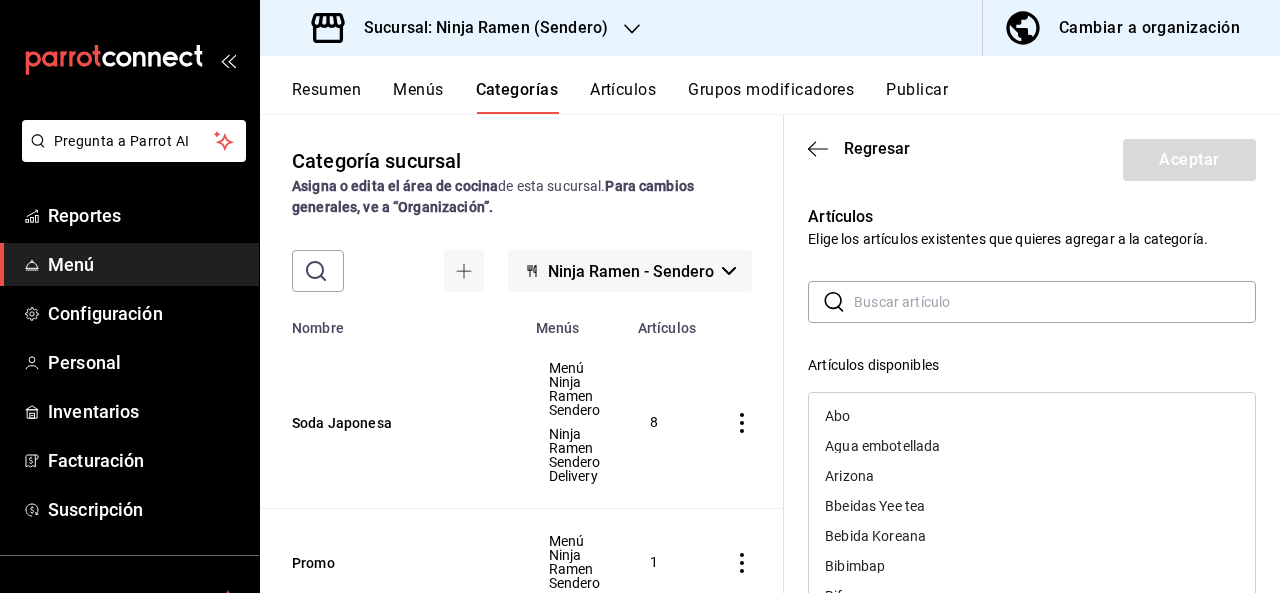 click at bounding box center [1055, 302] 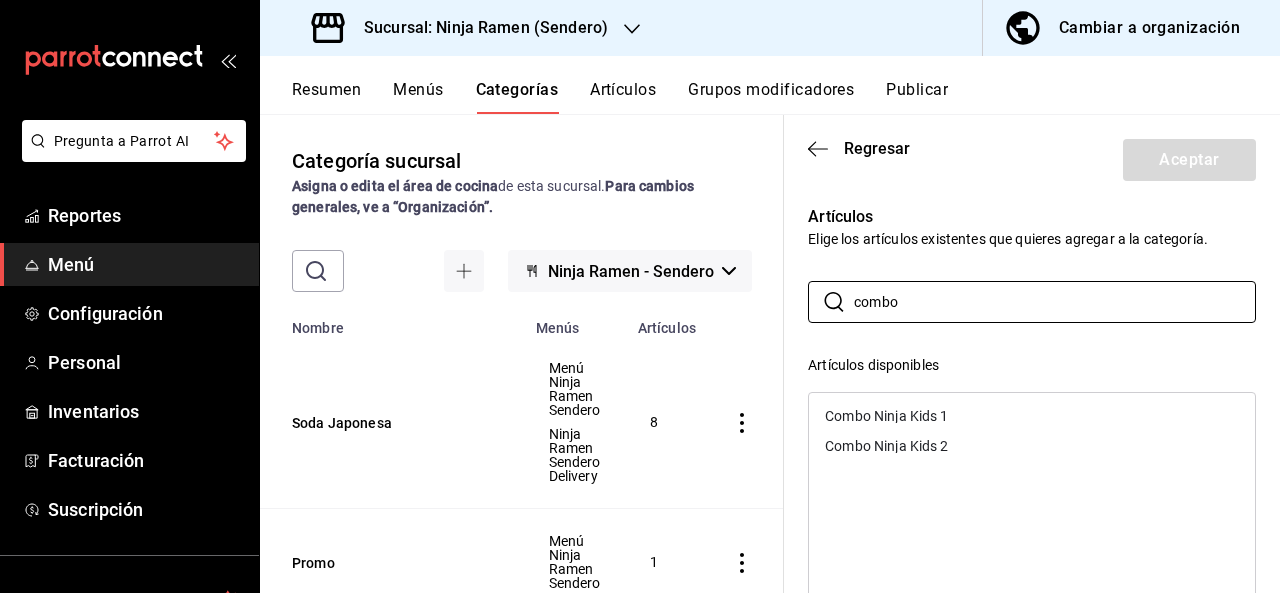 type on "combo" 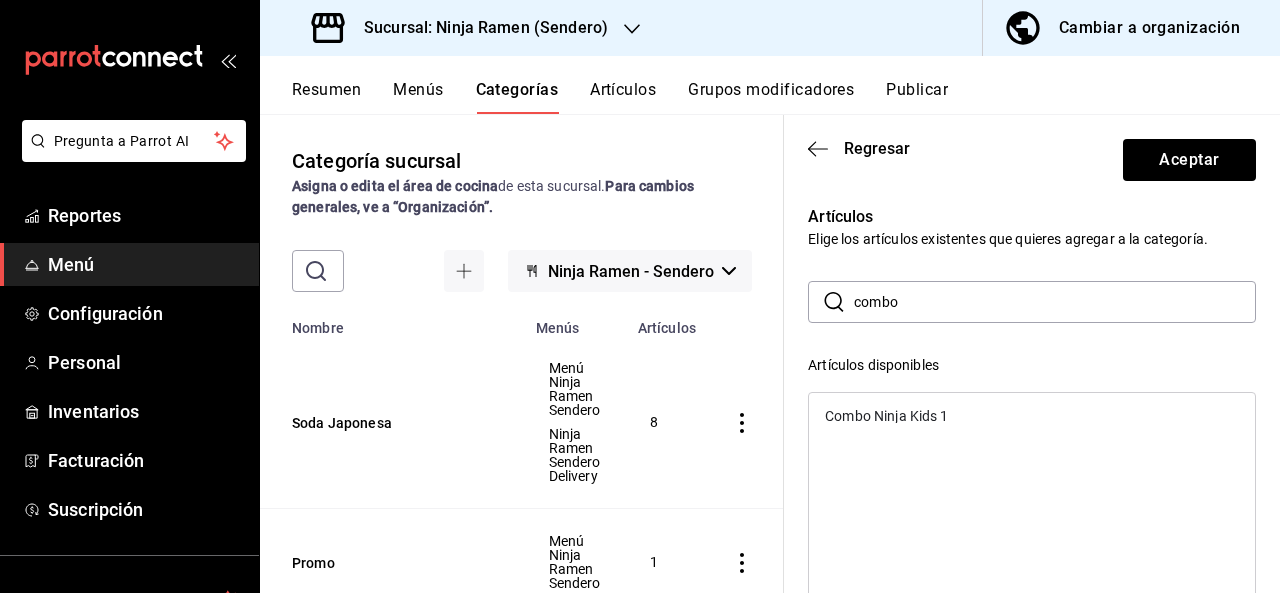 click on "Combo Ninja Kids 1" at bounding box center (1032, 416) 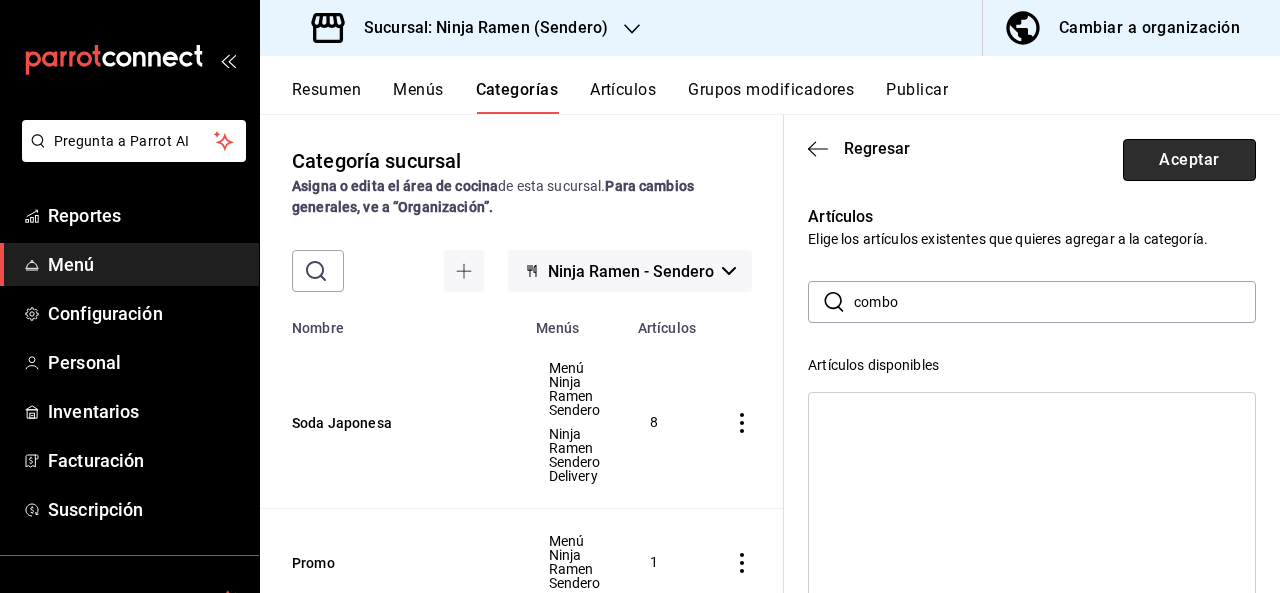 click on "Aceptar" at bounding box center (1189, 160) 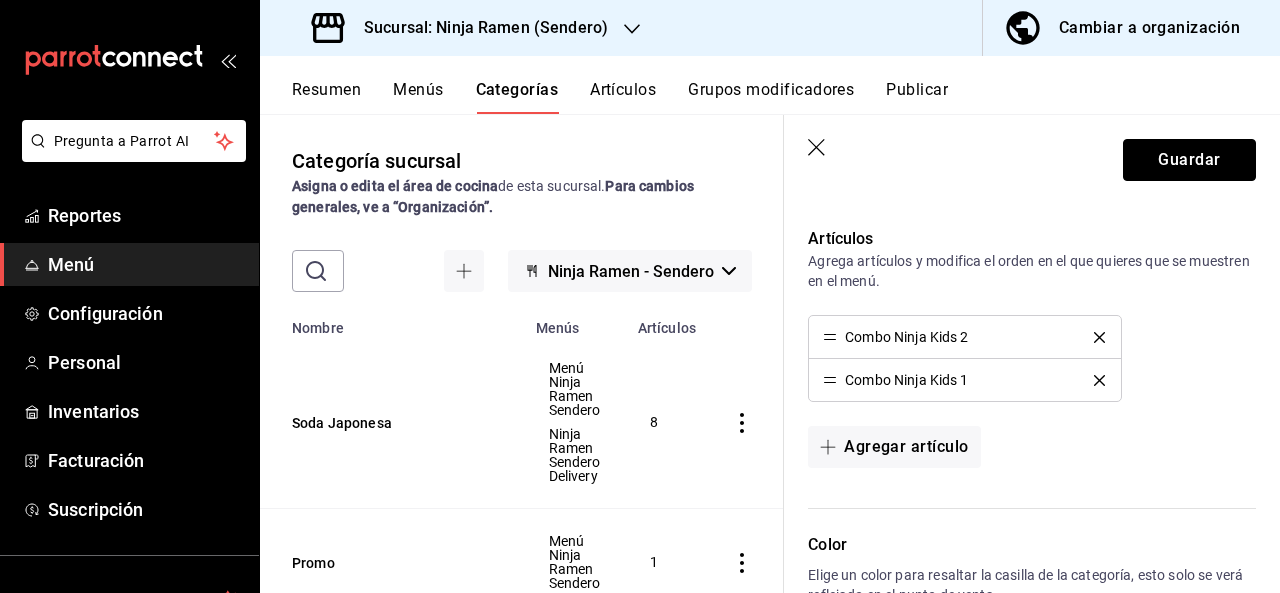 click on "Guardar" at bounding box center [1189, 160] 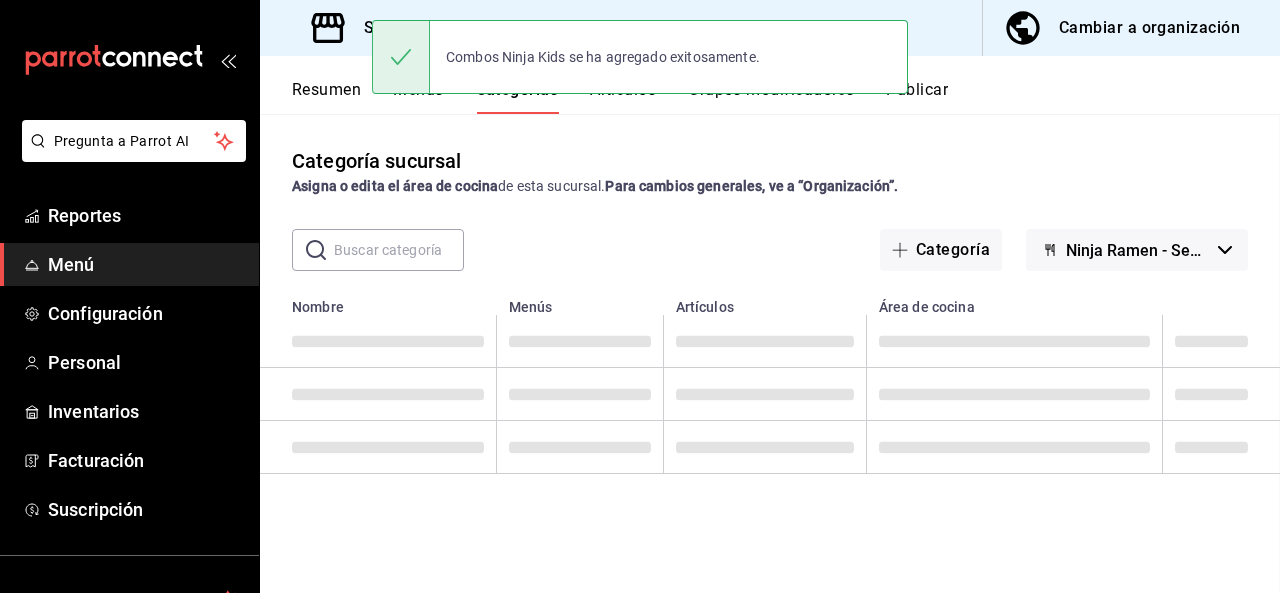 scroll, scrollTop: 0, scrollLeft: 0, axis: both 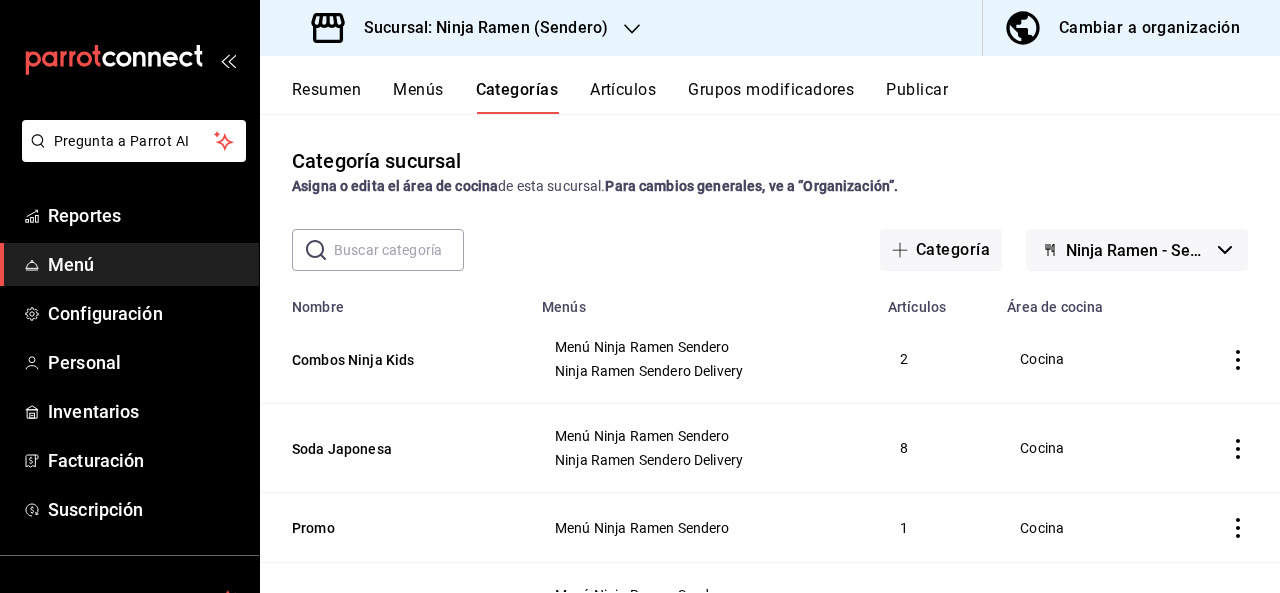 click on "Asigna o edita el área de cocina  de esta sucursal.  Para cambios generales, ve a “Organización”." at bounding box center [770, 186] 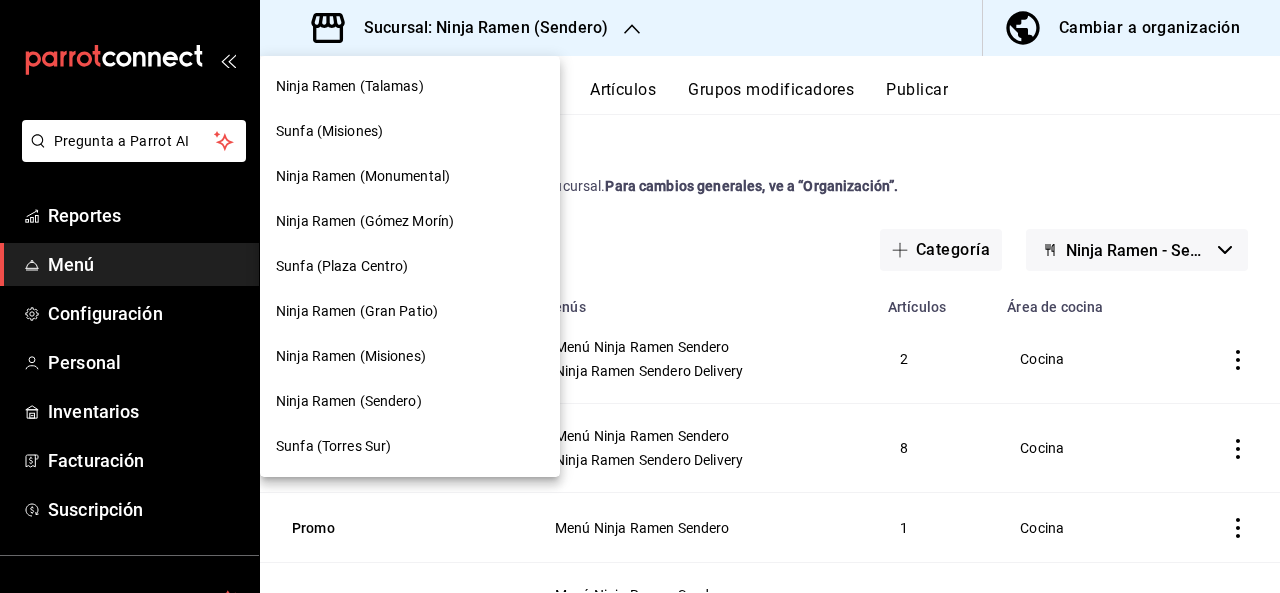 click at bounding box center (640, 296) 